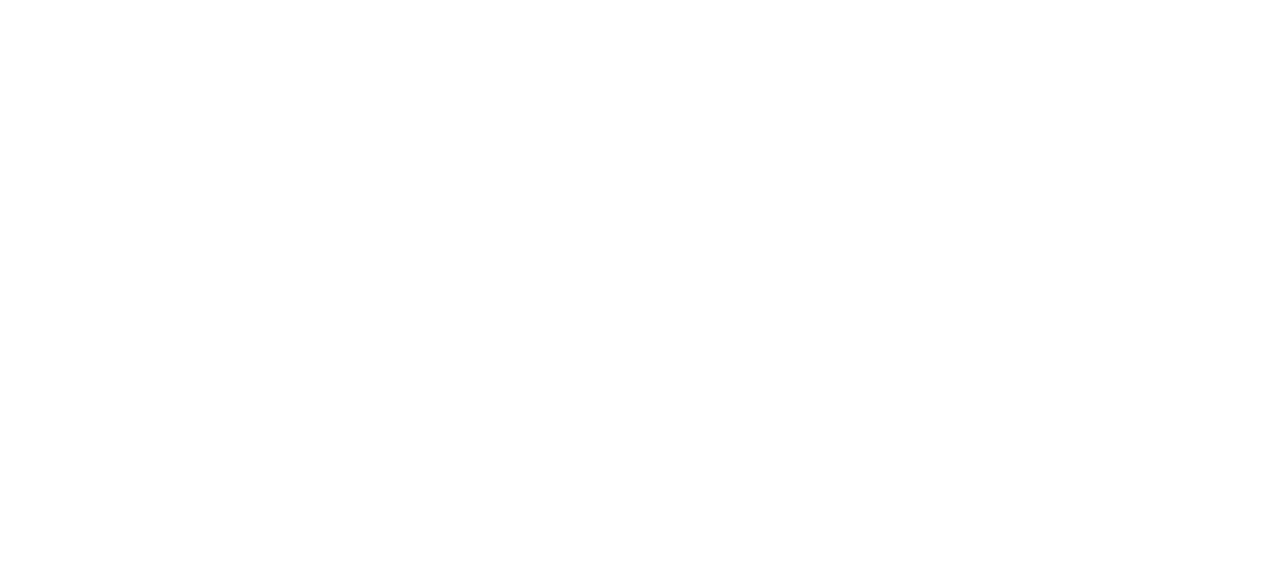 scroll, scrollTop: 0, scrollLeft: 0, axis: both 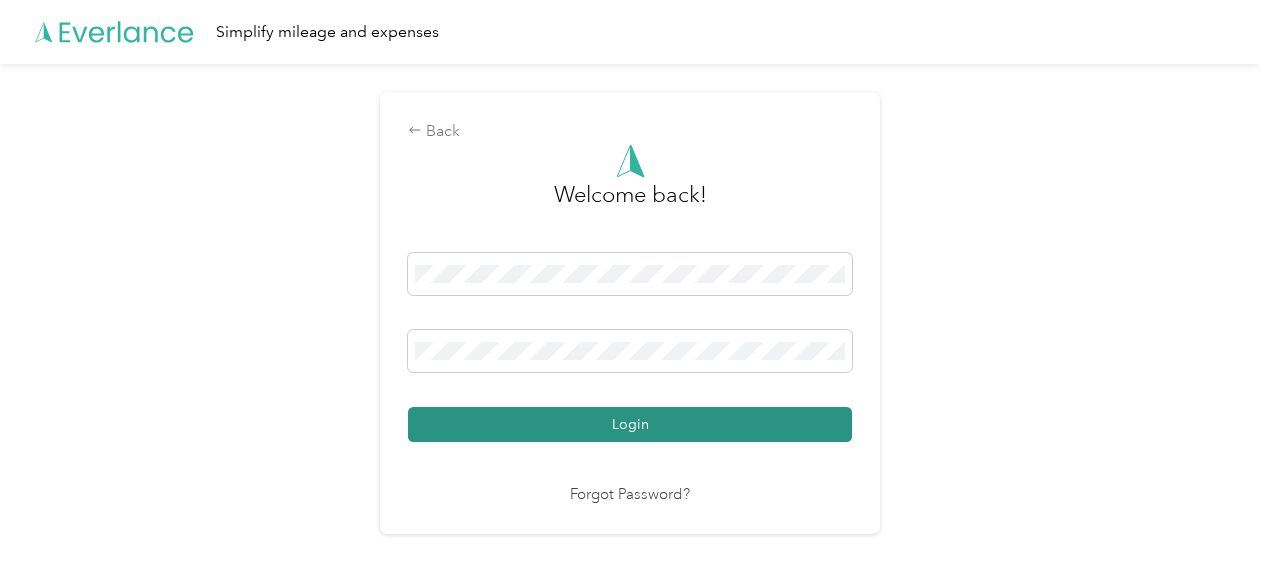 click on "Login" at bounding box center (630, 424) 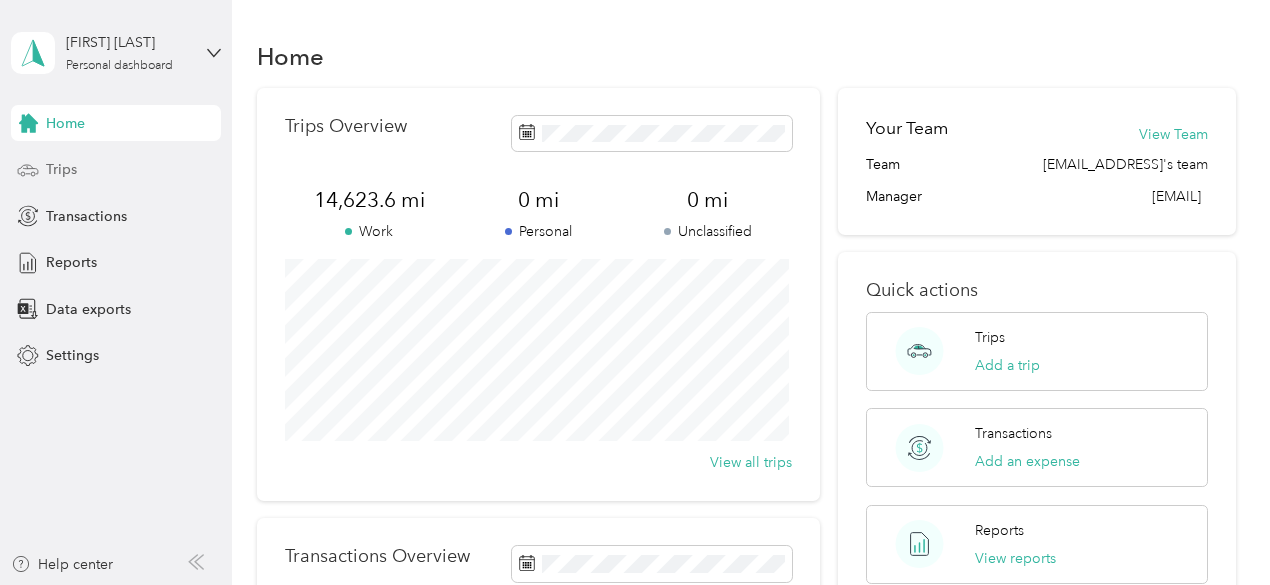 click on "Trips" at bounding box center (61, 169) 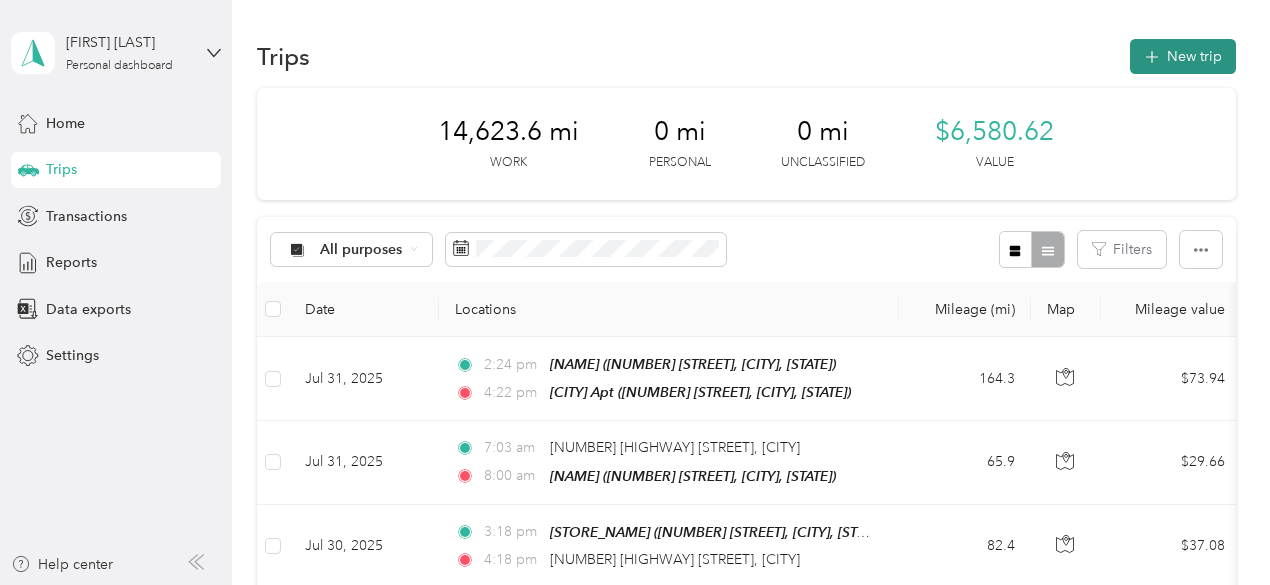 click on "New trip" at bounding box center [1183, 56] 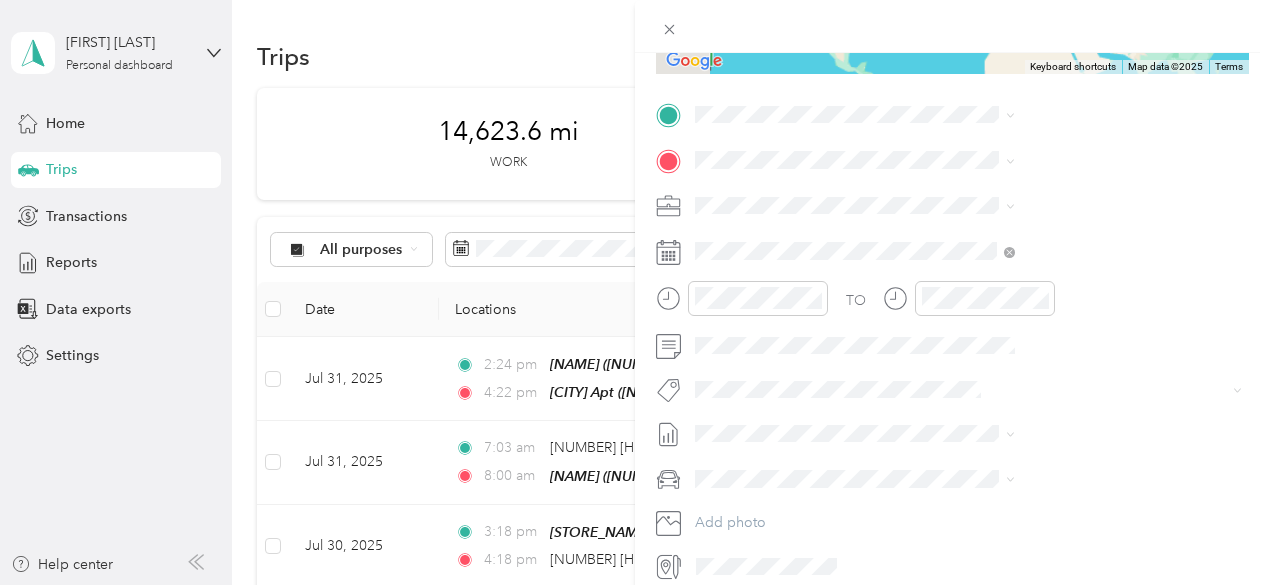 scroll, scrollTop: 380, scrollLeft: 0, axis: vertical 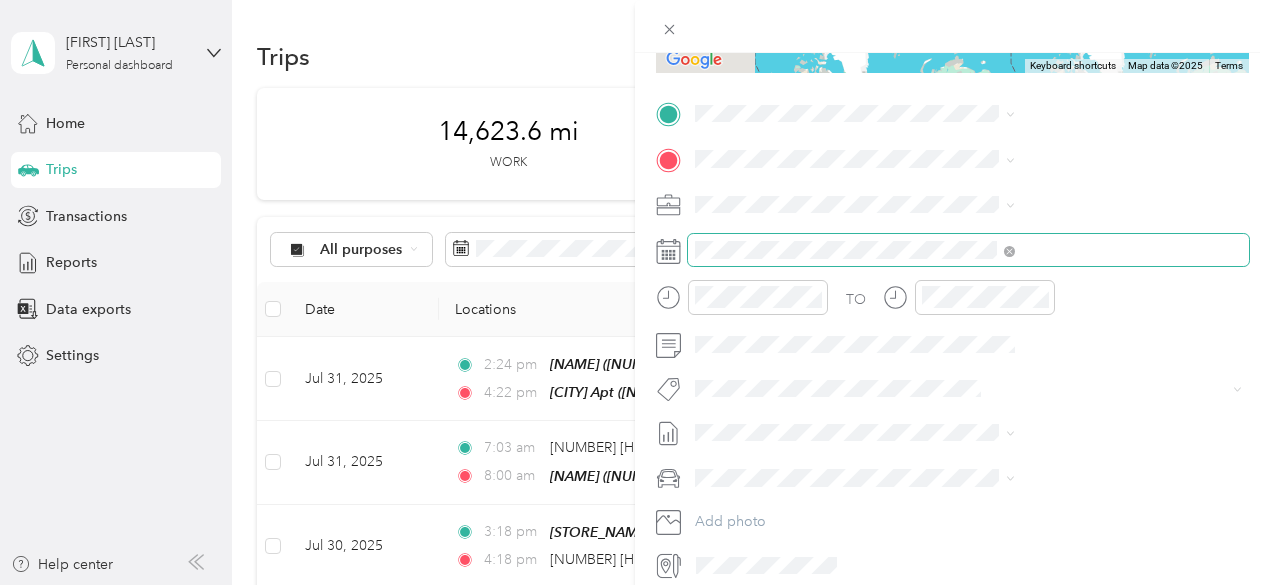 click at bounding box center [968, 250] 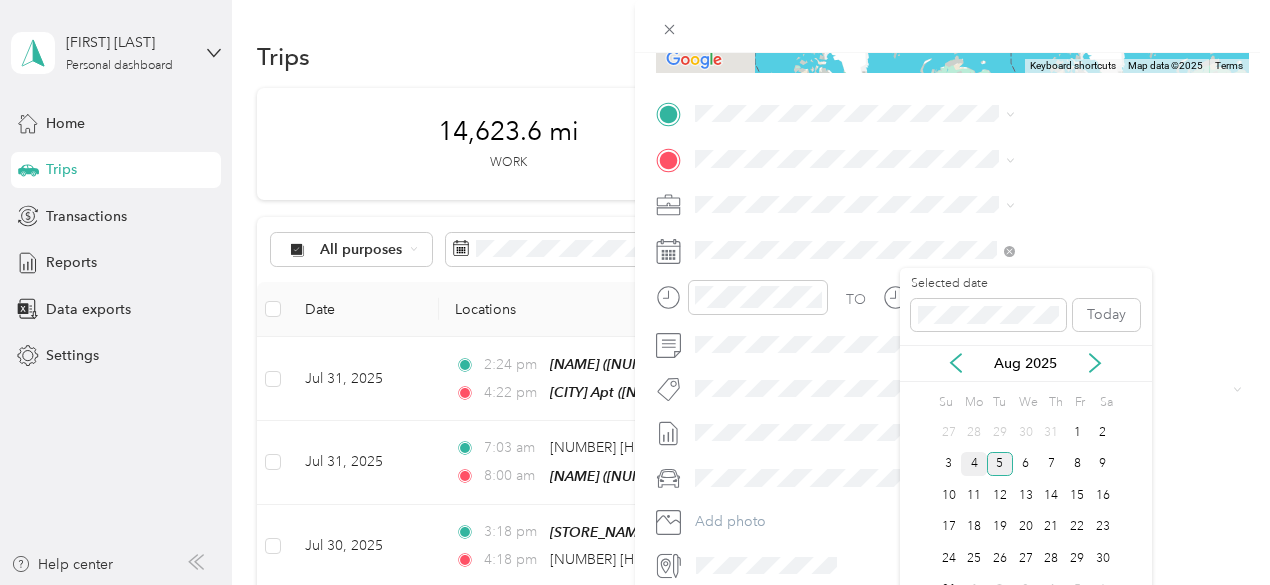 click on "4" at bounding box center [974, 464] 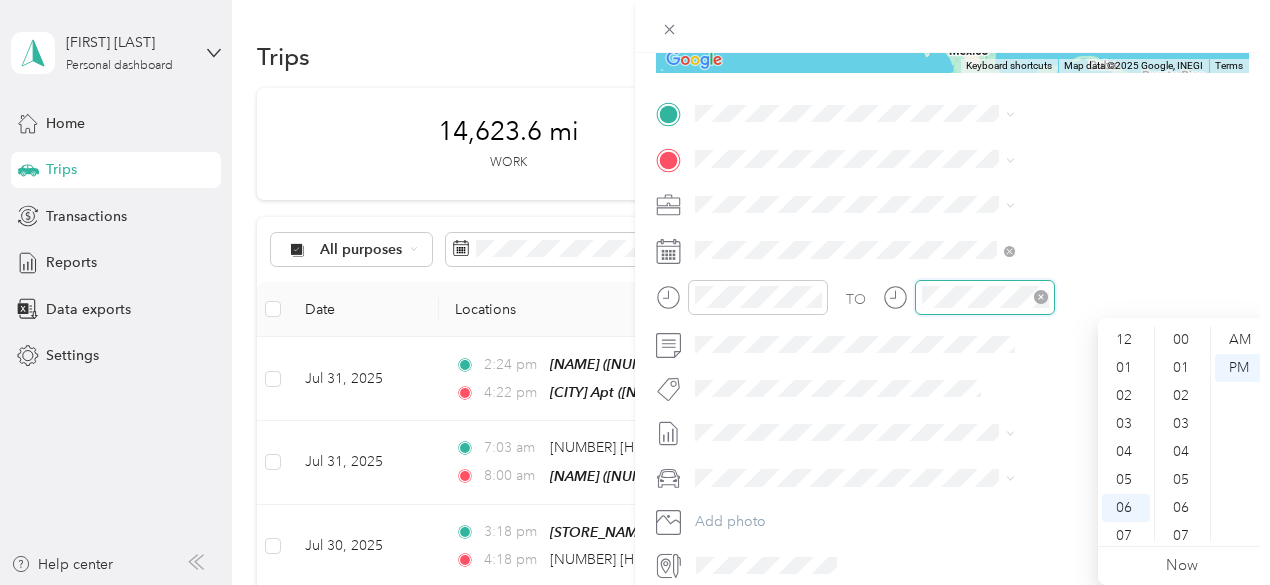 scroll, scrollTop: 448, scrollLeft: 0, axis: vertical 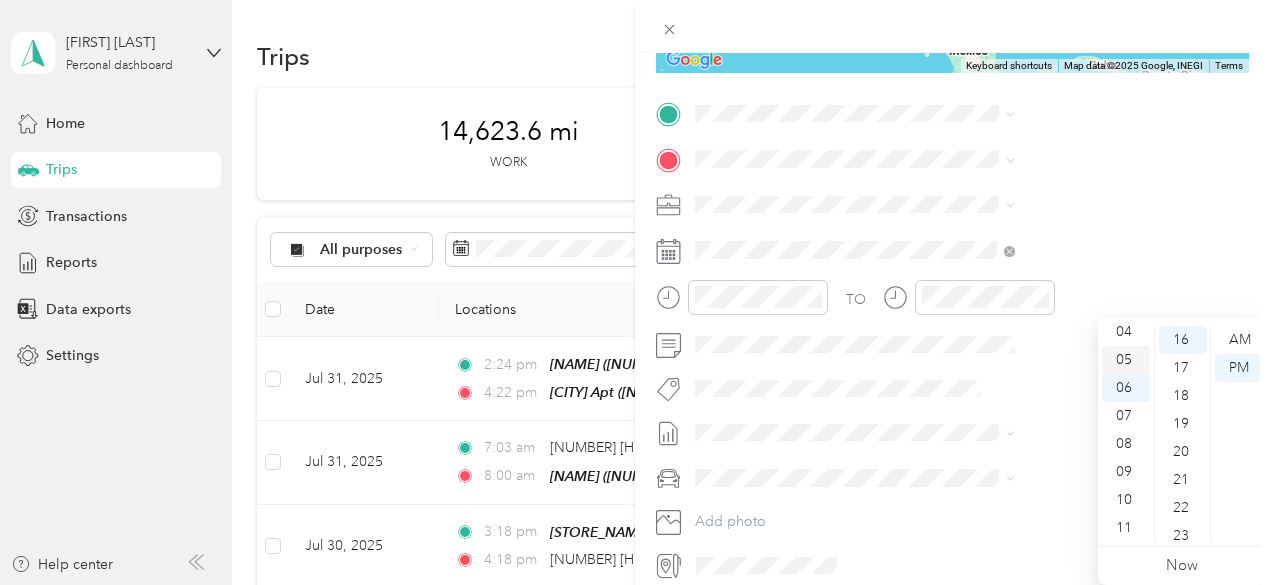 click on "05" at bounding box center [1126, 360] 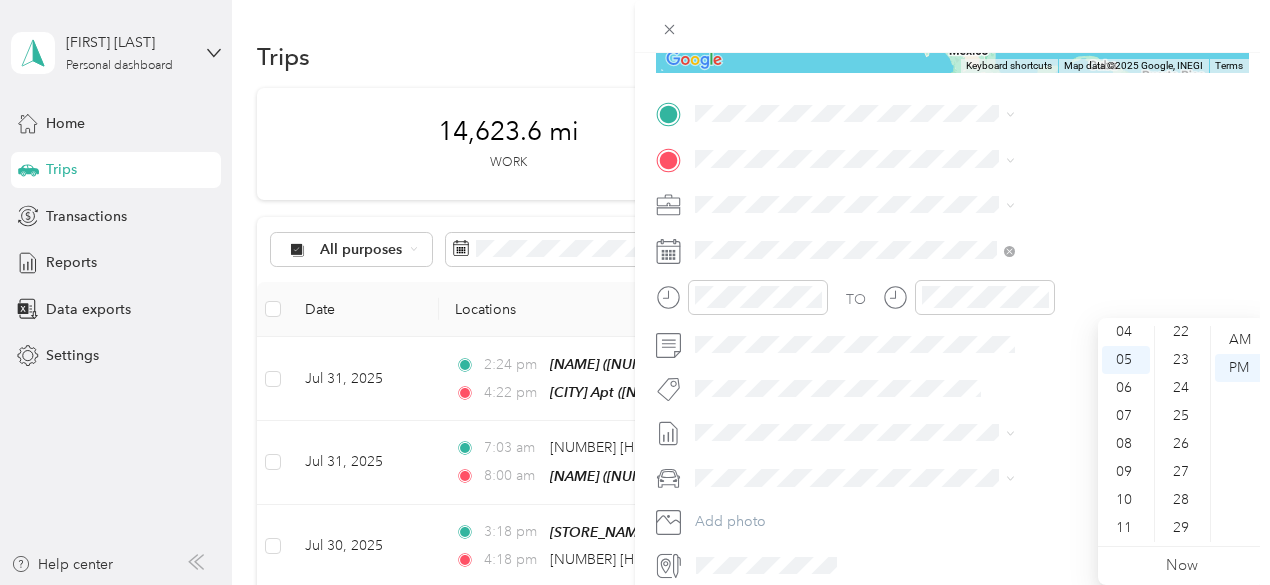 click on "25" at bounding box center [1183, 416] 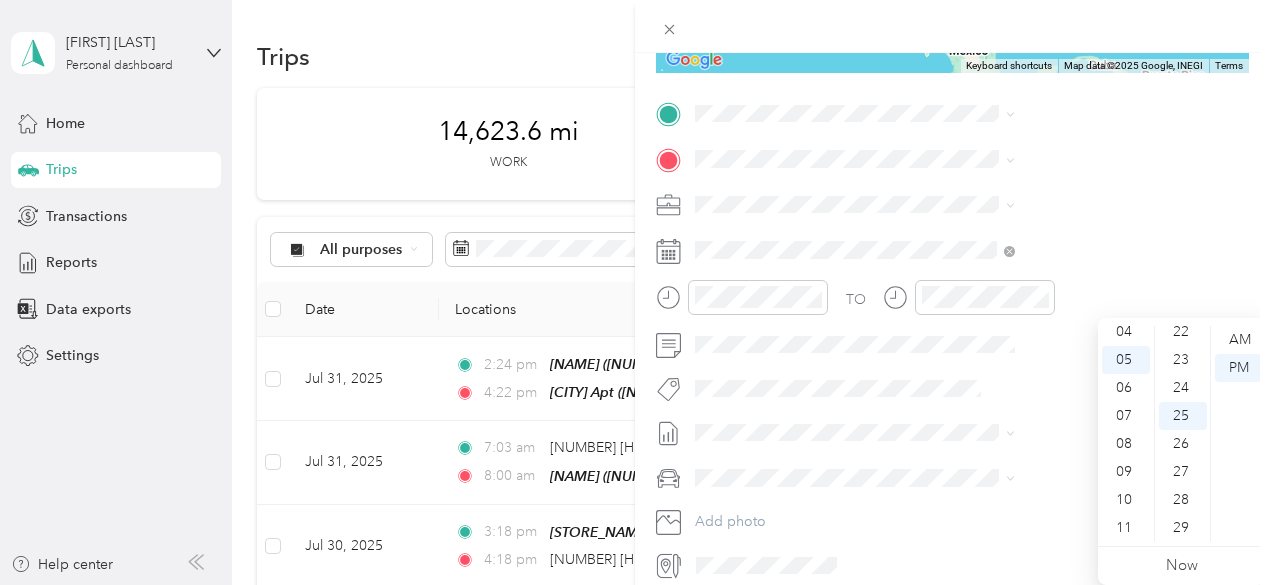 scroll, scrollTop: 700, scrollLeft: 0, axis: vertical 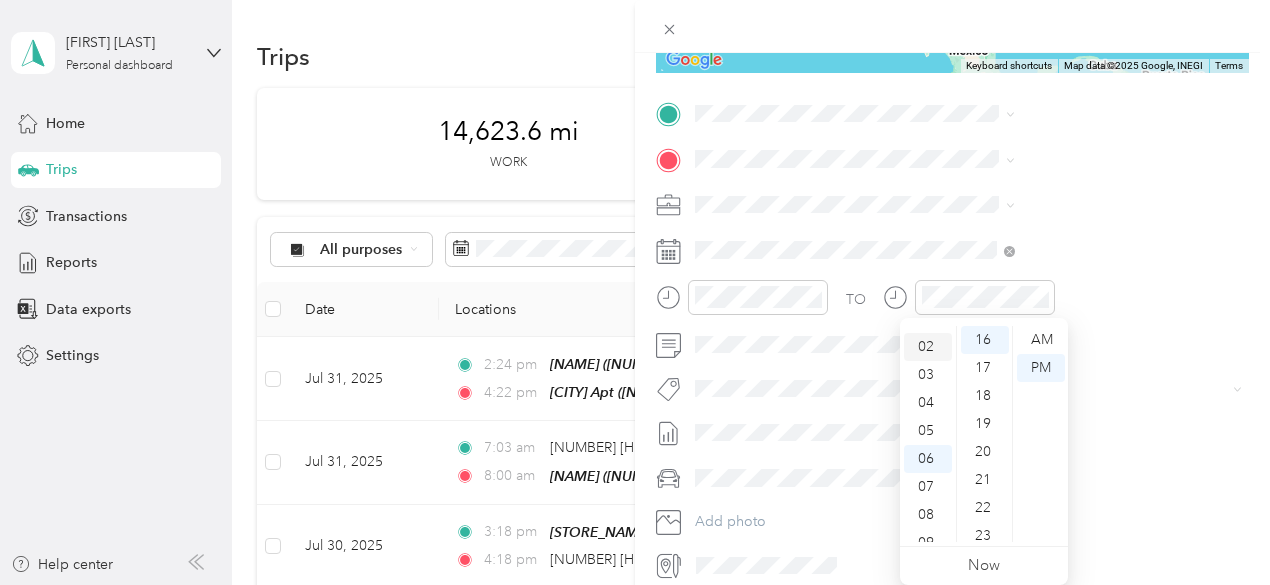 click on "02" at bounding box center (928, 347) 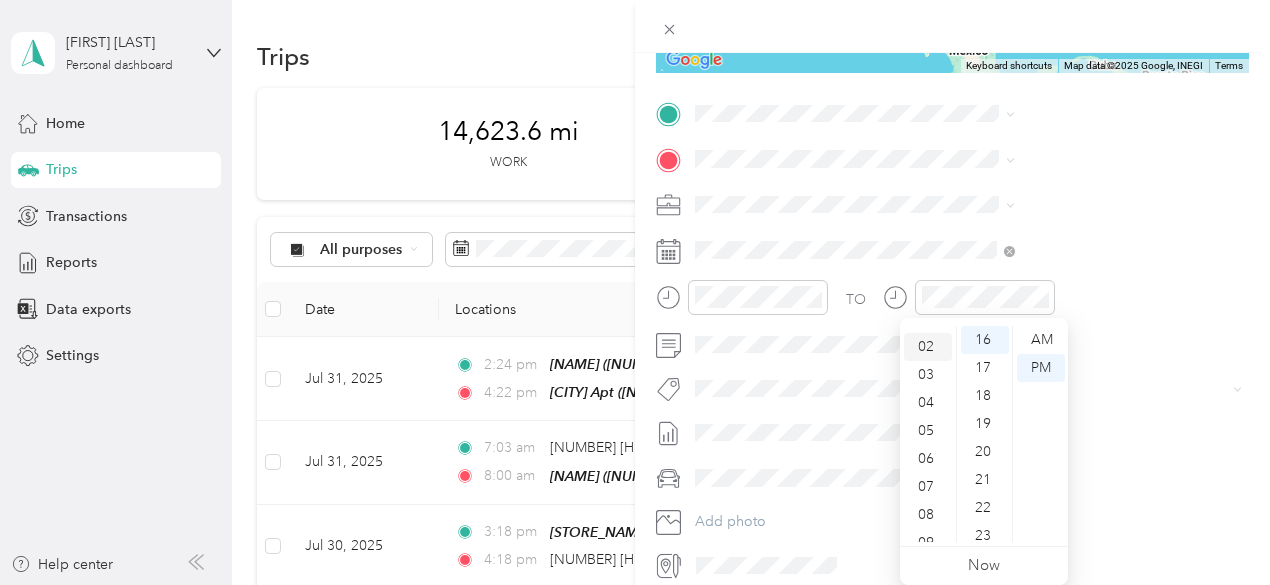 scroll, scrollTop: 56, scrollLeft: 0, axis: vertical 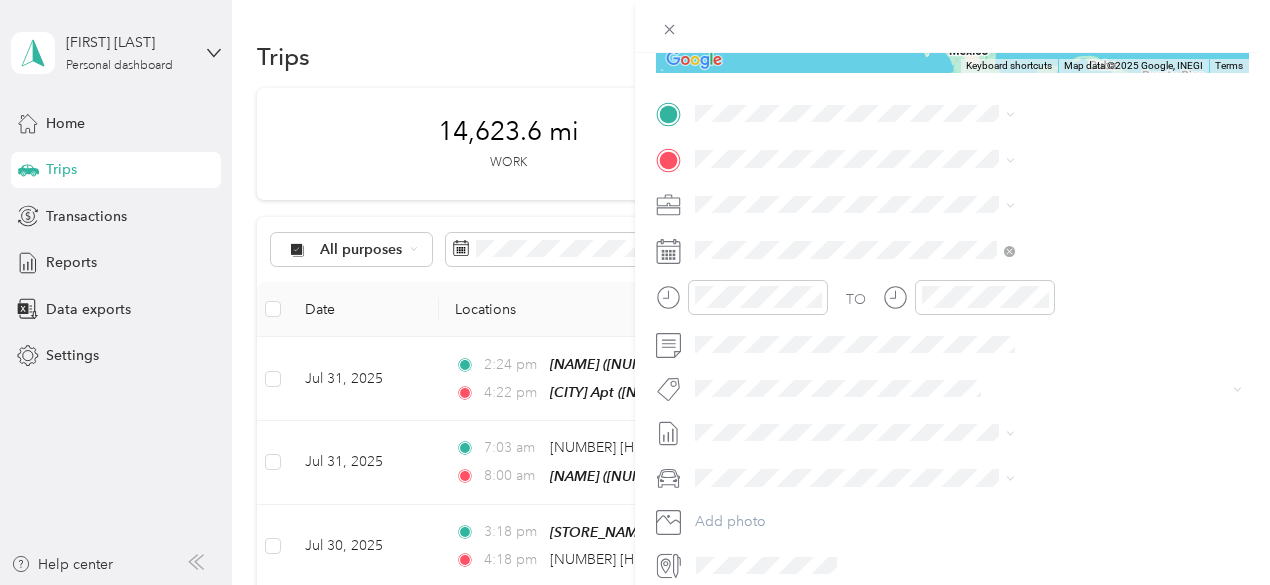 click on "New Trip Save This trip cannot be edited because it is either under review, approved, or paid. Contact your Team Manager to edit it. Miles ← Move left → Move right ↑ Move up ↓ Move down + Zoom in - Zoom out Home Jump left by 75% End Jump right by 75% Page Up Jump up by 75% Page Down Jump down by 75% Keyboard shortcuts Map Data Map data ©2025 Google, INEGI Map data ©2025 Google, INEGI 1000 km  Click to toggle between metric and imperial units Terms Report a map error Edit route Calculate route Round trip TO Add photo" at bounding box center (952, 134) 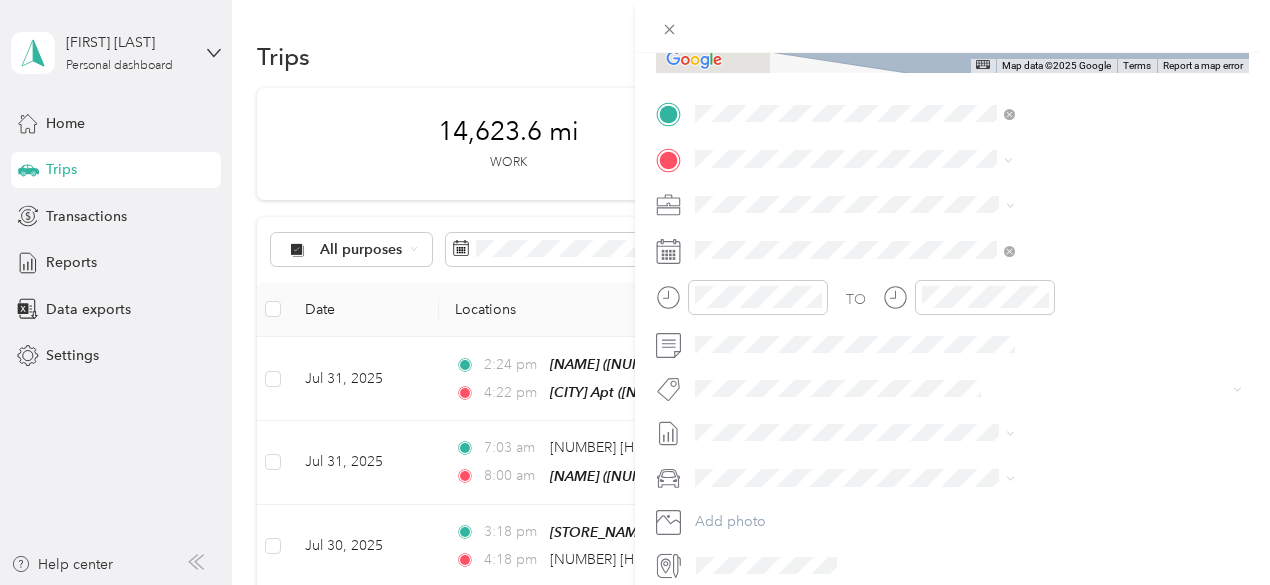 click on "[STREET]
[CITY], [STATE] [POSTAL_CODE], [COUNTRY]" at bounding box center (1067, 417) 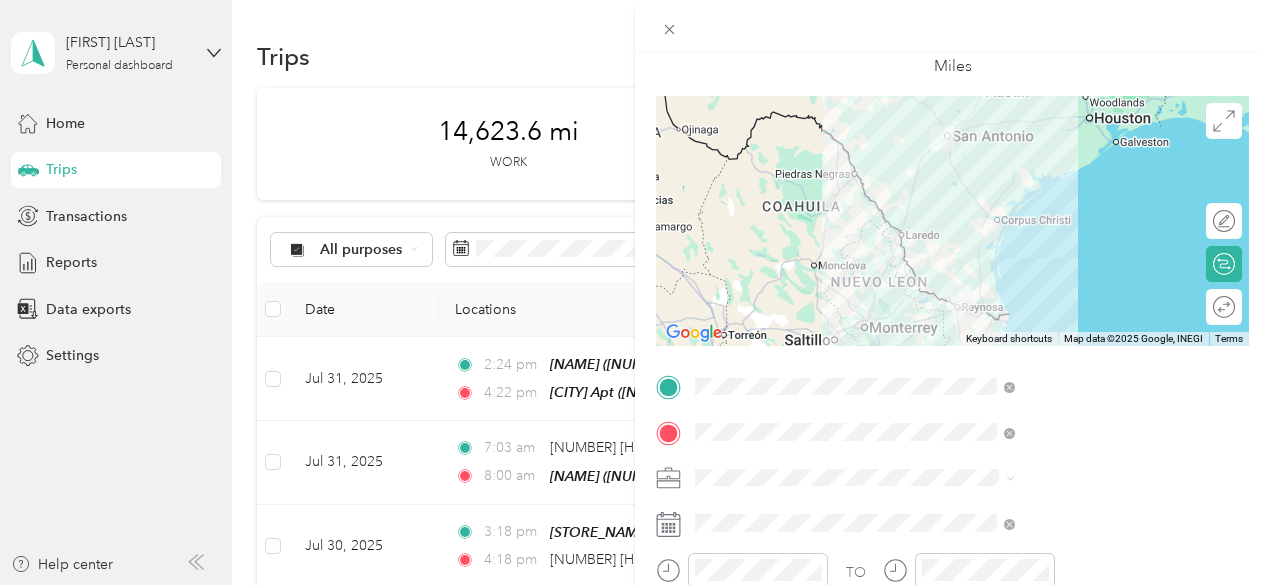 scroll, scrollTop: 106, scrollLeft: 0, axis: vertical 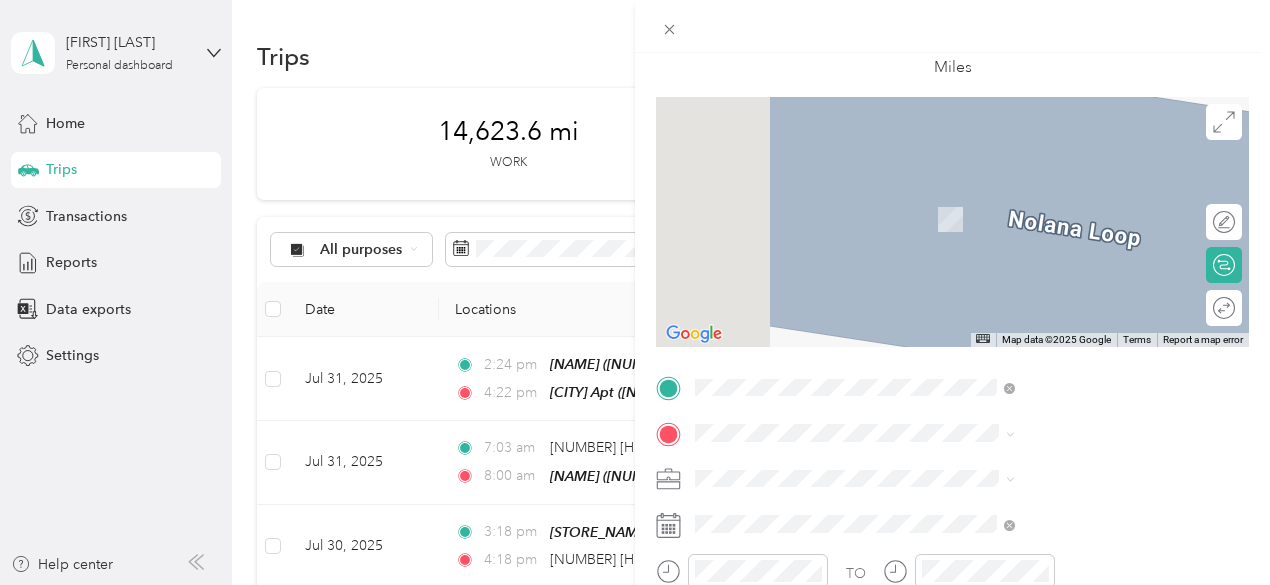 click on "New Trip Save This trip cannot be edited because it is either under review, approved, or paid. Contact your Team Manager to edit it. Miles ← Move left → Move right ↑ Move up ↓ Move down + Zoom in - Zoom out Home Jump left by 75% End Jump right by 75% Page Up Jump up by 75% Page Down Jump down by 75% Map Data Map data ©2025 Google Map data ©2025 Google 2 m  Click to toggle between metric and imperial units Terms Report a map error Edit route Calculate route Round trip TO Add photo" at bounding box center [952, 408] 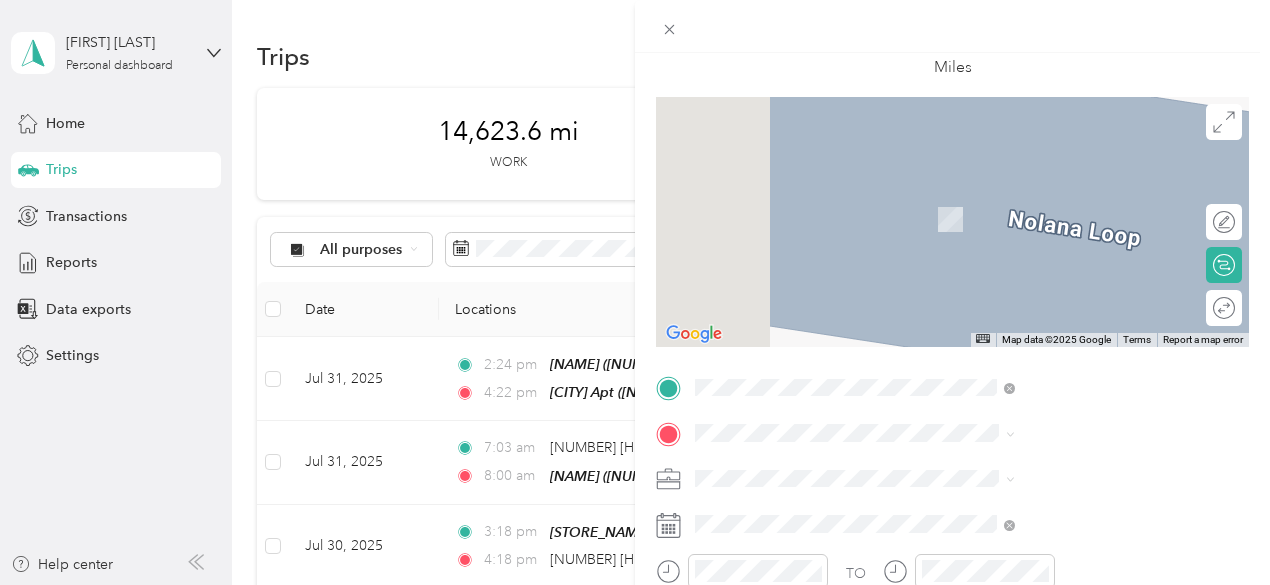 click on "[STREET]
[CITY], [STATE] [POSTAL_CODE], [COUNTRY]" at bounding box center [1081, 217] 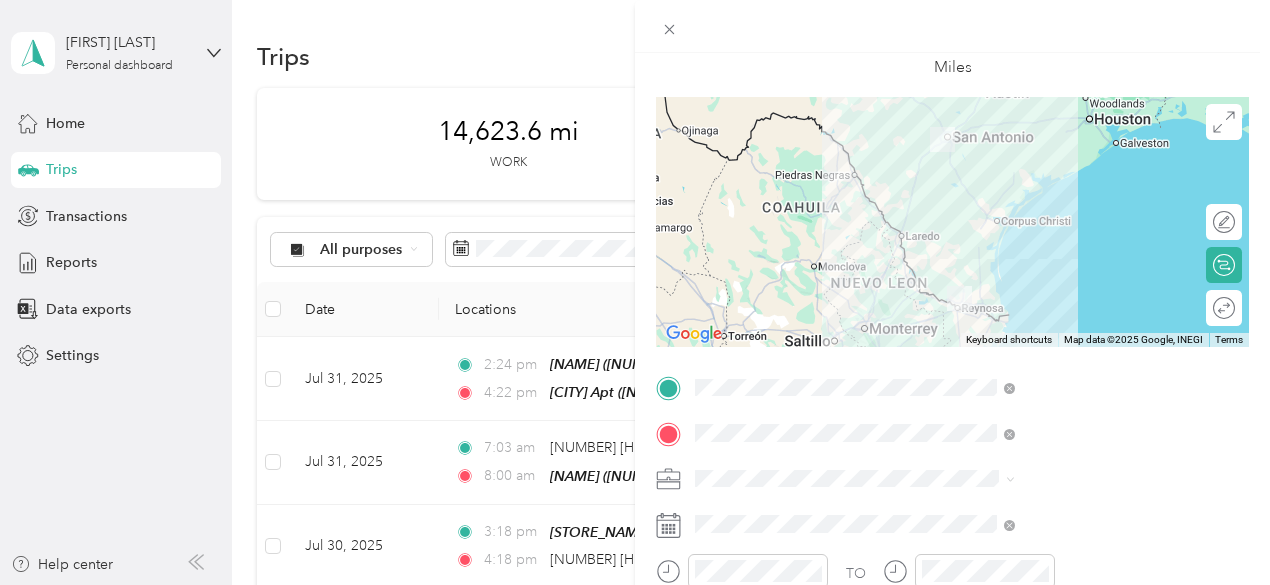 click at bounding box center (952, 222) 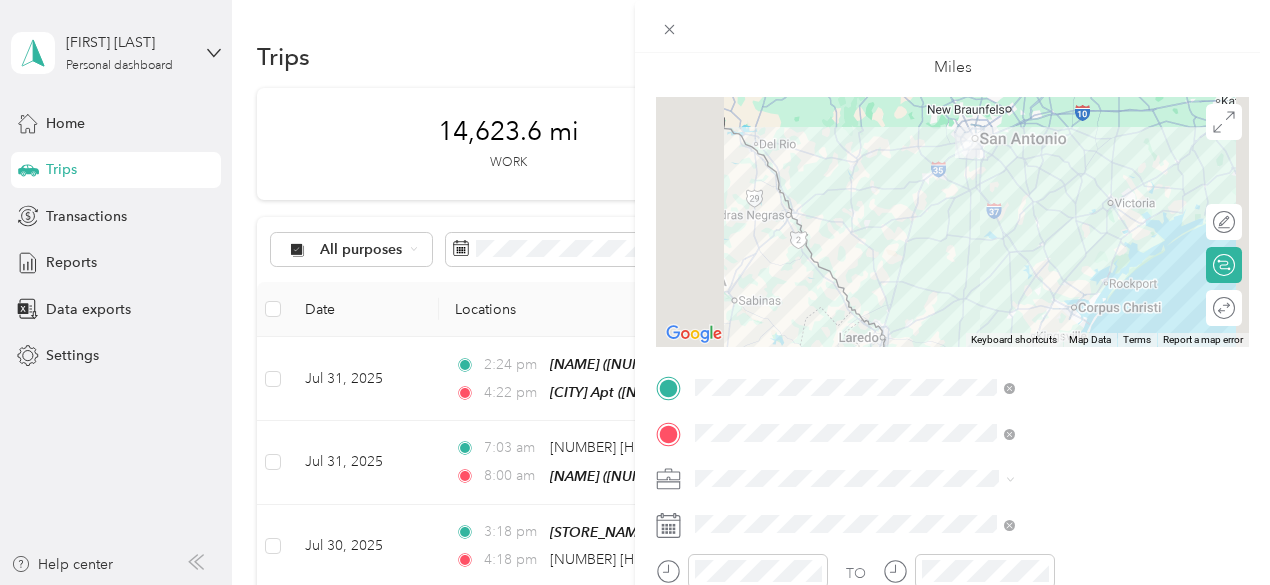 click at bounding box center (952, 222) 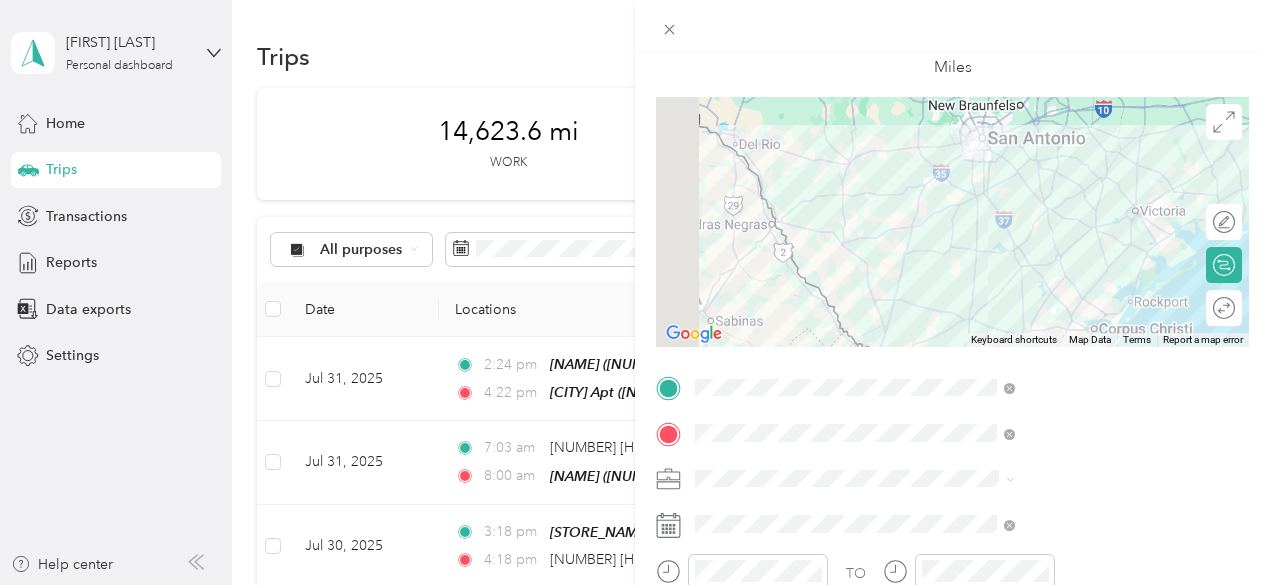 click at bounding box center [952, 222] 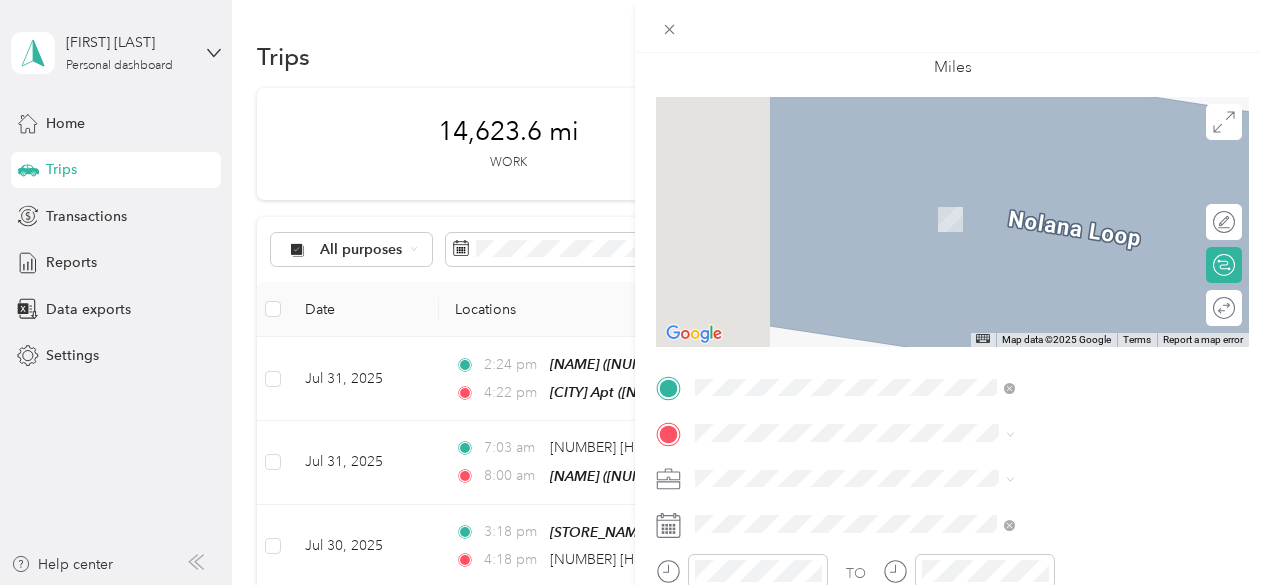 click on "[NUMBER] [STREET]
[CITY], [STATE] [POSTAL_CODE], [COUNTRY]" at bounding box center [1081, 276] 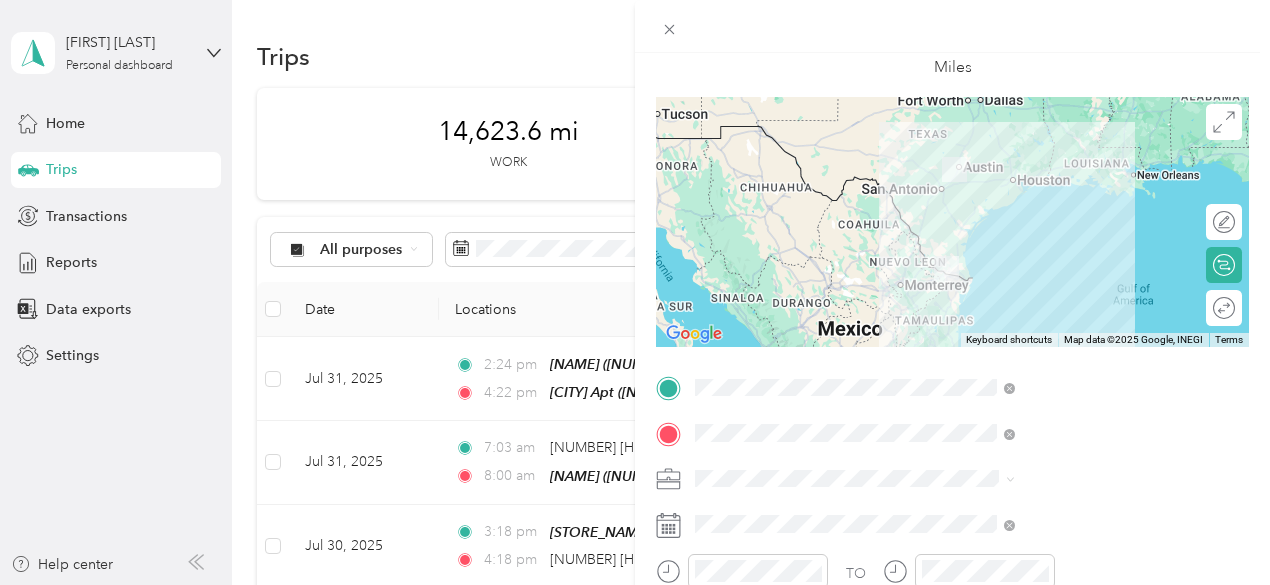 click on "New Trip Save This trip cannot be edited because it is either under review, approved, or paid. Contact your Team Manager to edit it. Miles ← Move left → Move right ↑ Move up ↓ Move down + Zoom in - Zoom out Home Jump left by 75% End Jump right by 75% Page Up Jump up by 75% Page Down Jump down by 75% Keyboard shortcuts Map Data Map data ©2025 Google, INEGI Map data ©2025 Google, INEGI 200 km  Click to toggle between metric and imperial units Terms Report a map error Edit route Calculate route Round trip TO Add photo" at bounding box center (952, 408) 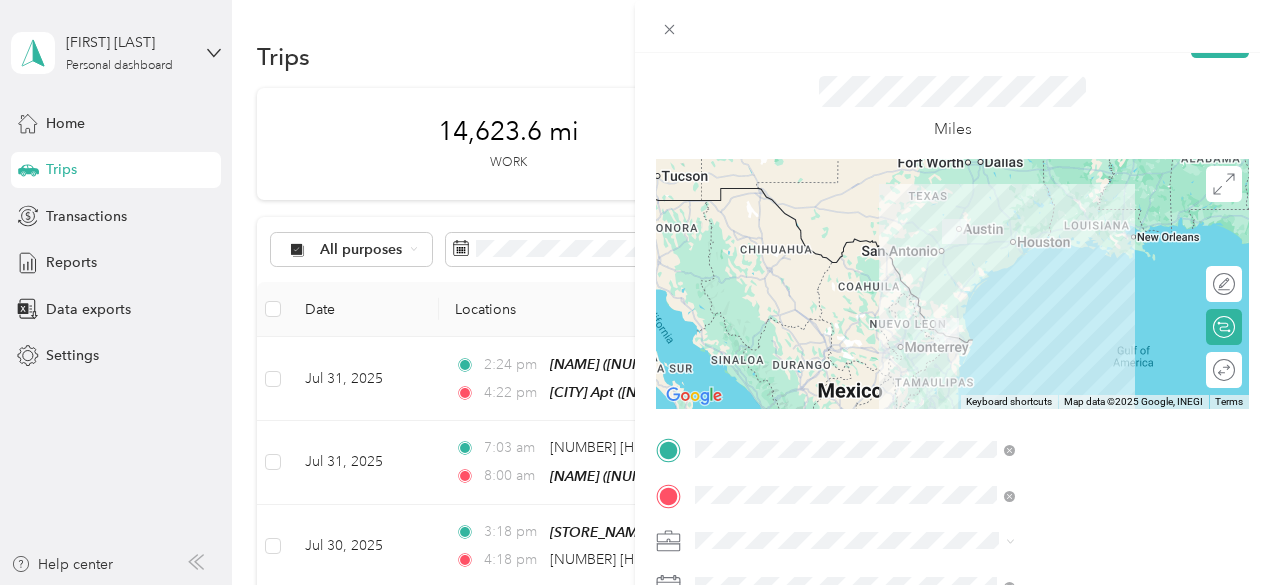 scroll, scrollTop: 0, scrollLeft: 0, axis: both 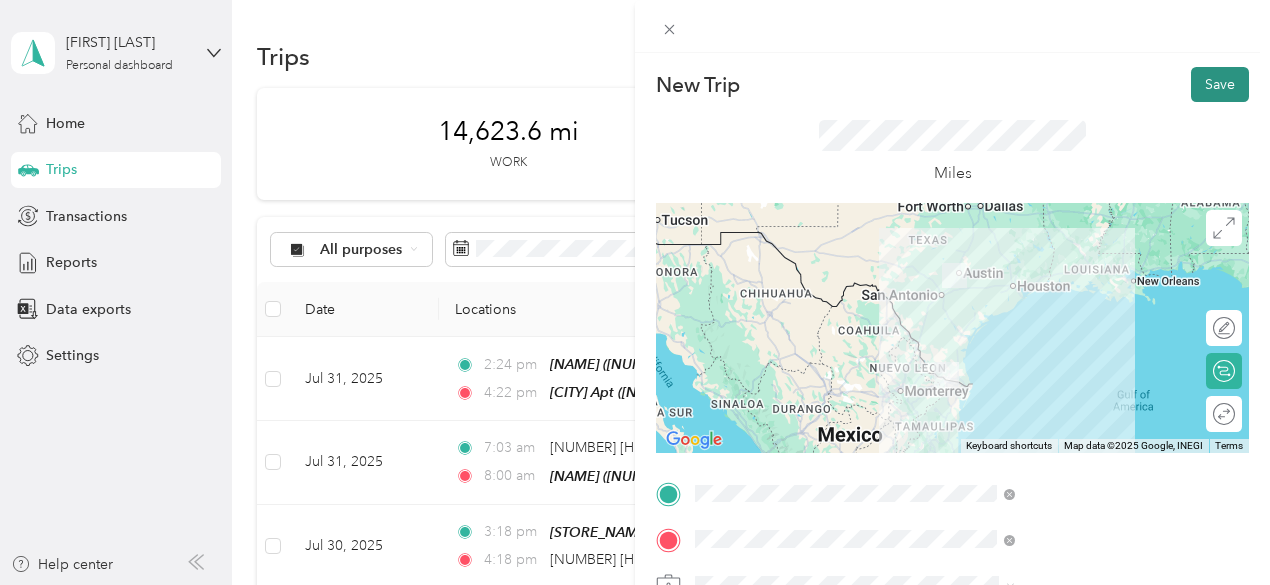 click on "Save" at bounding box center (1220, 84) 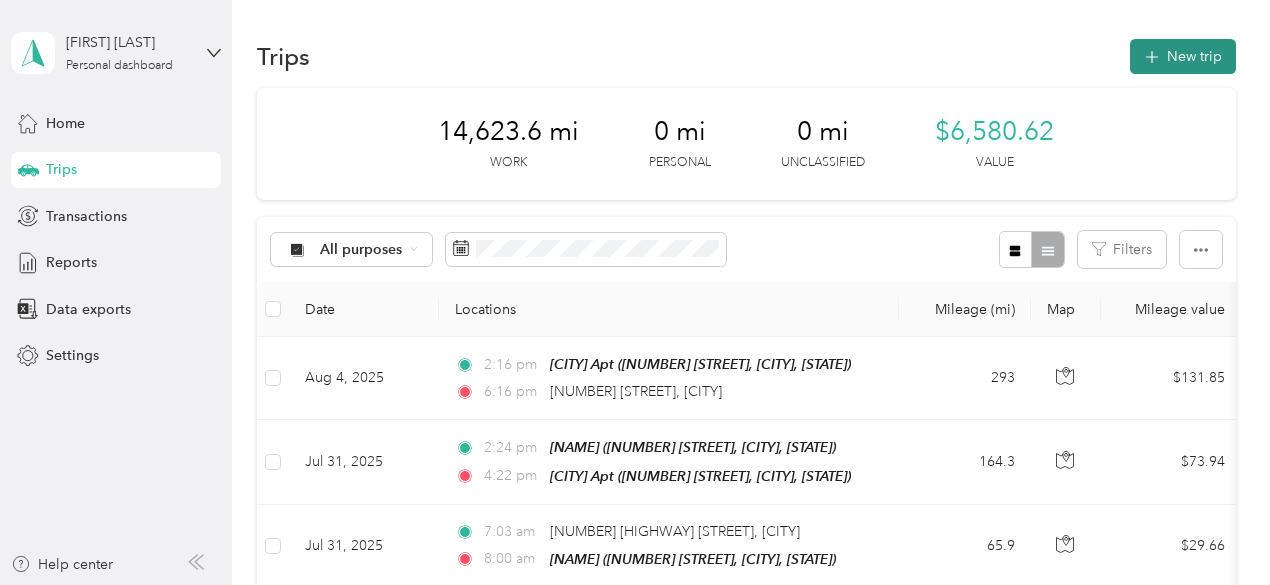 click on "New trip" at bounding box center (1183, 56) 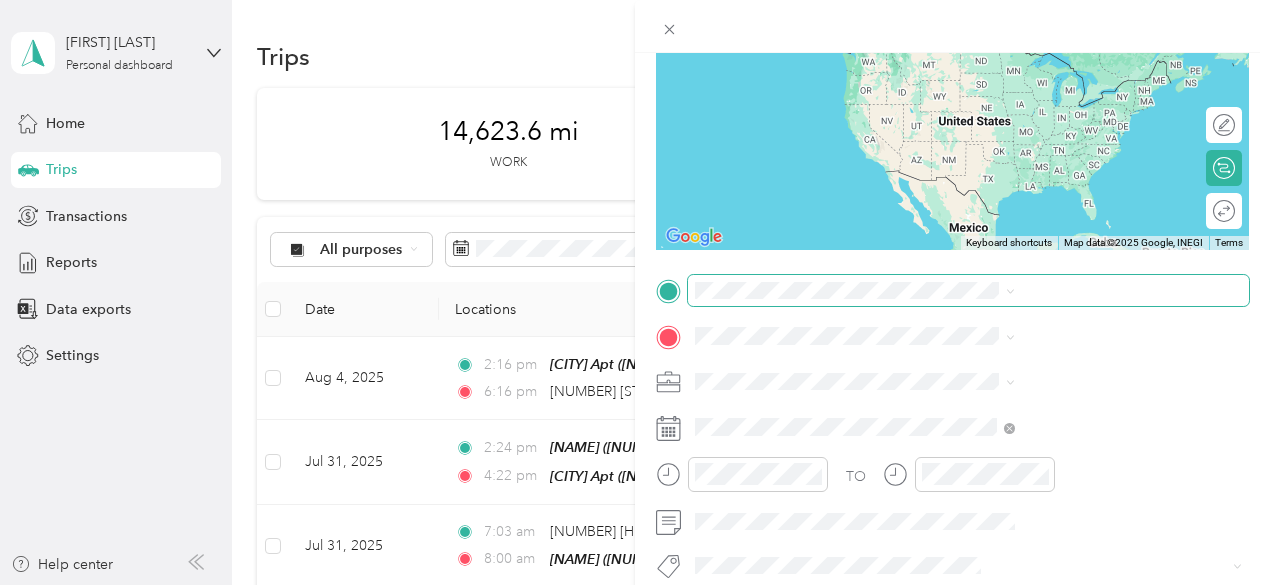 scroll, scrollTop: 205, scrollLeft: 0, axis: vertical 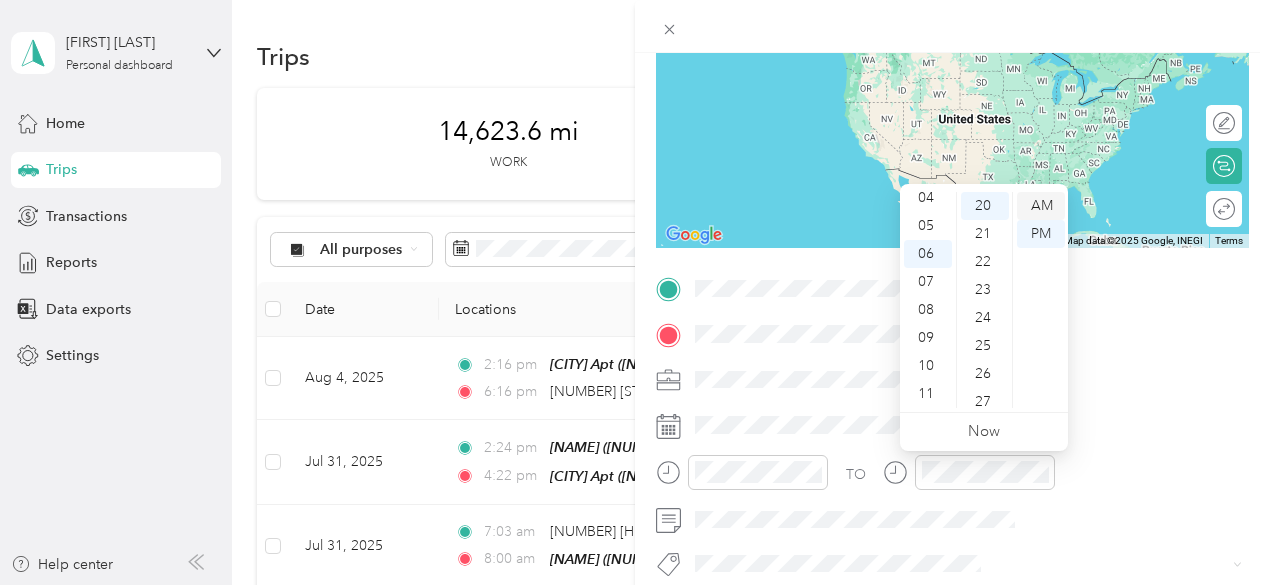 click on "AM" at bounding box center [1041, 206] 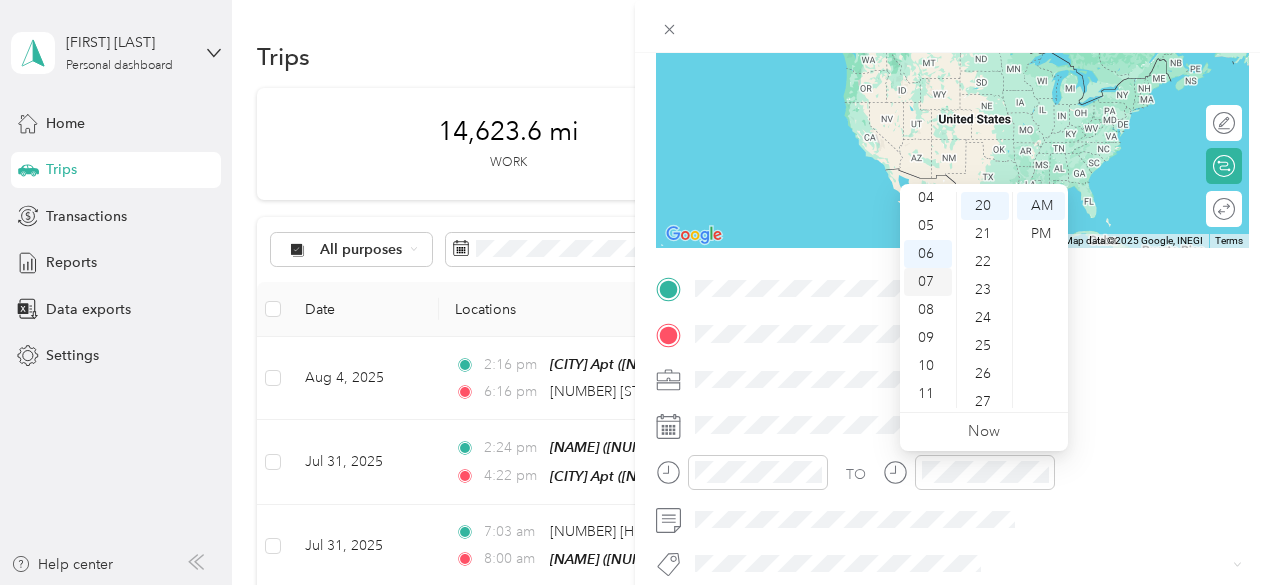 click on "07" at bounding box center [928, 282] 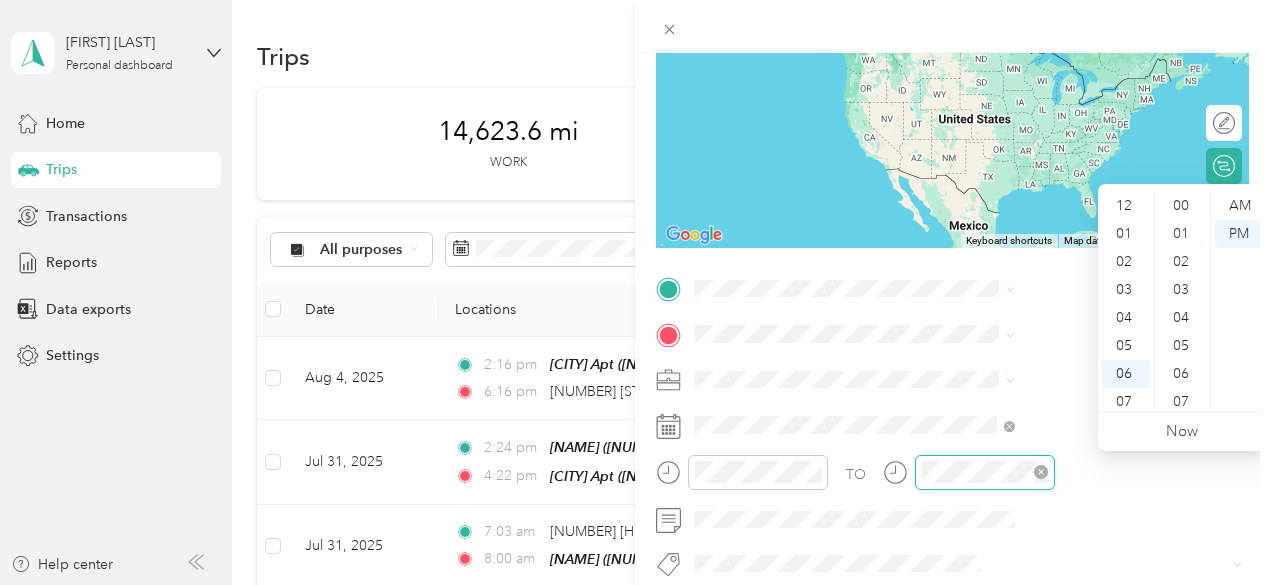 scroll, scrollTop: 560, scrollLeft: 0, axis: vertical 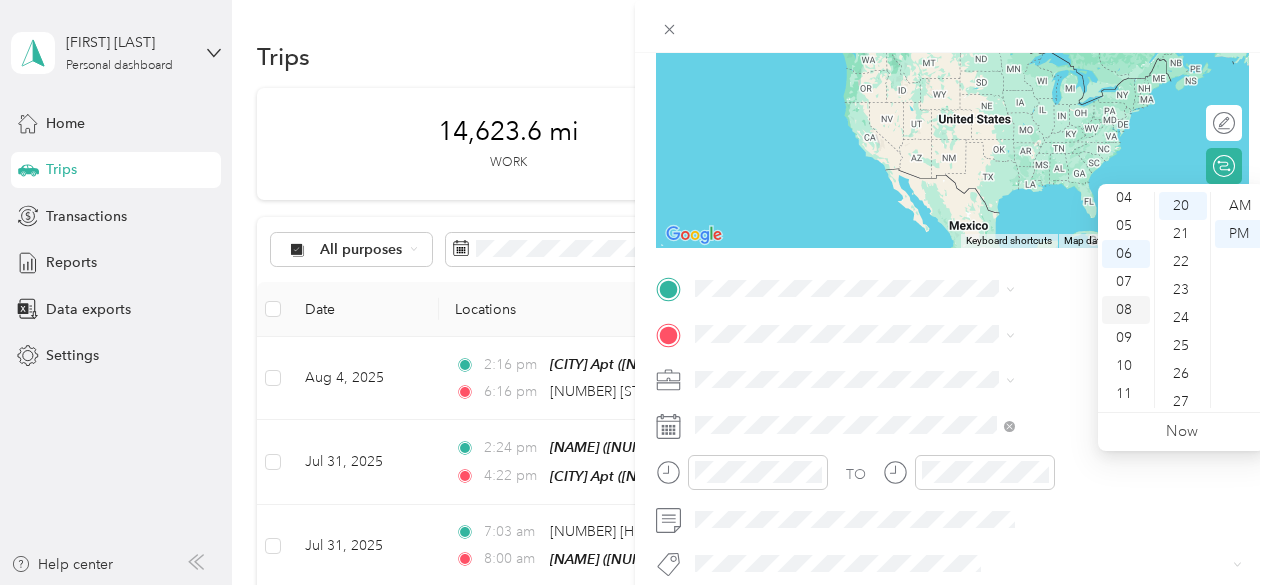 click on "08" at bounding box center [1126, 310] 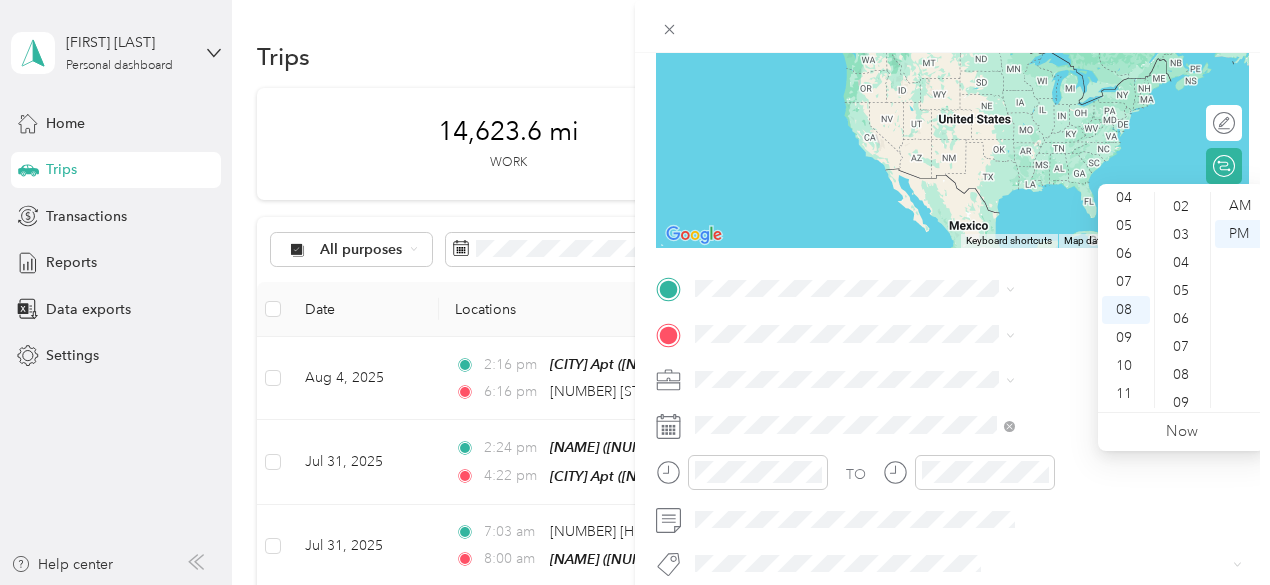 scroll, scrollTop: 0, scrollLeft: 0, axis: both 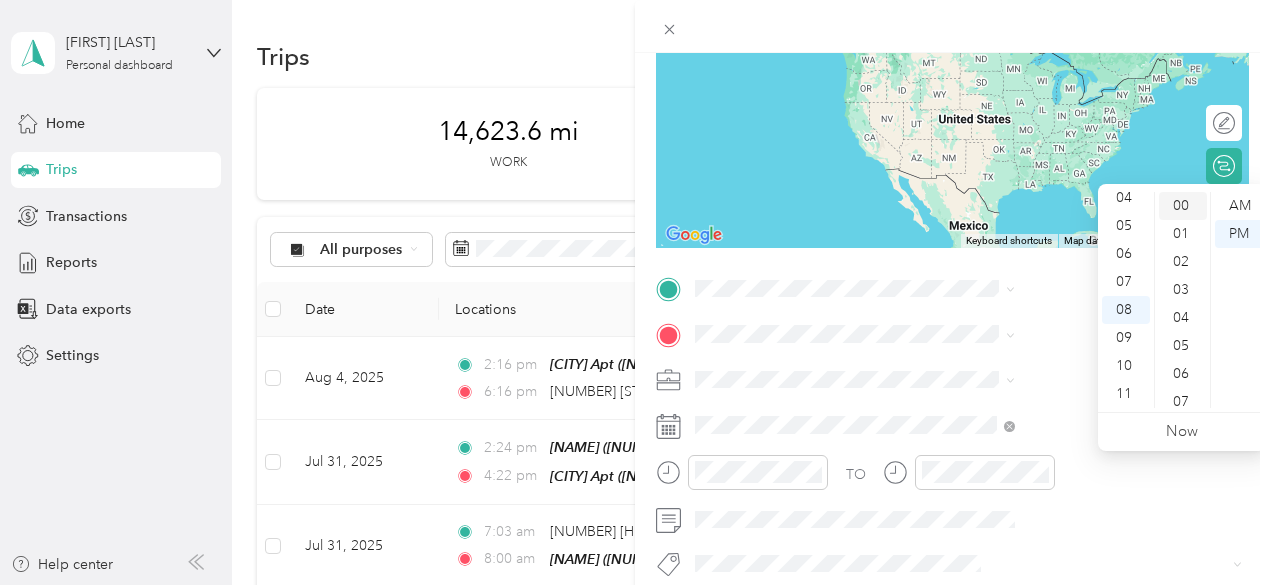 click on "00" at bounding box center (1183, 206) 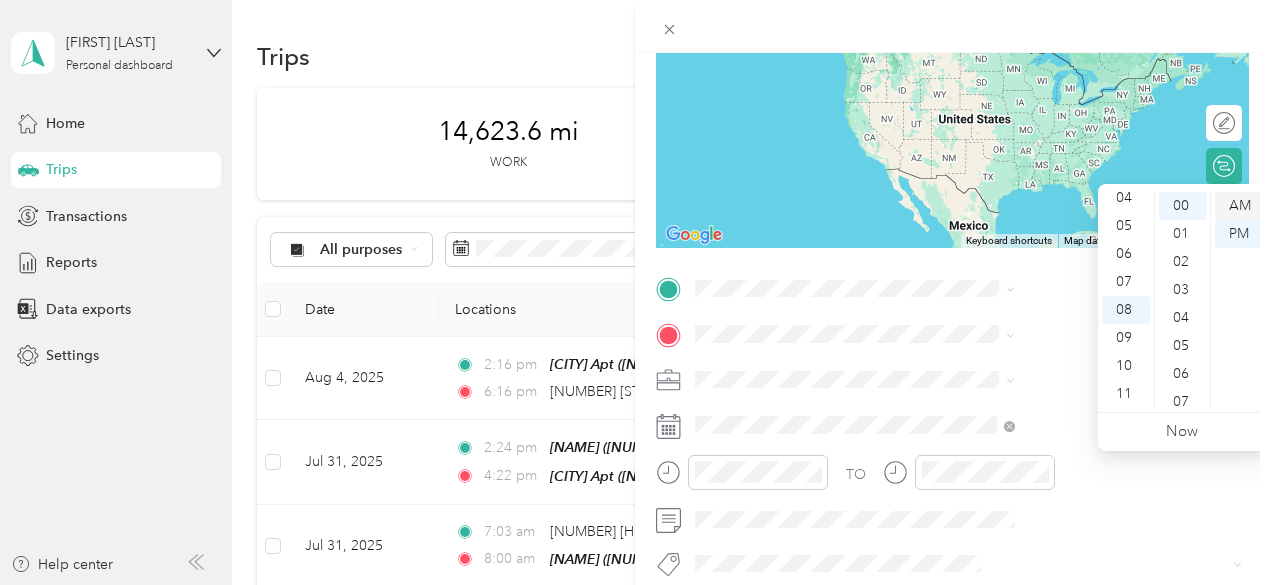 click on "AM" at bounding box center (1239, 206) 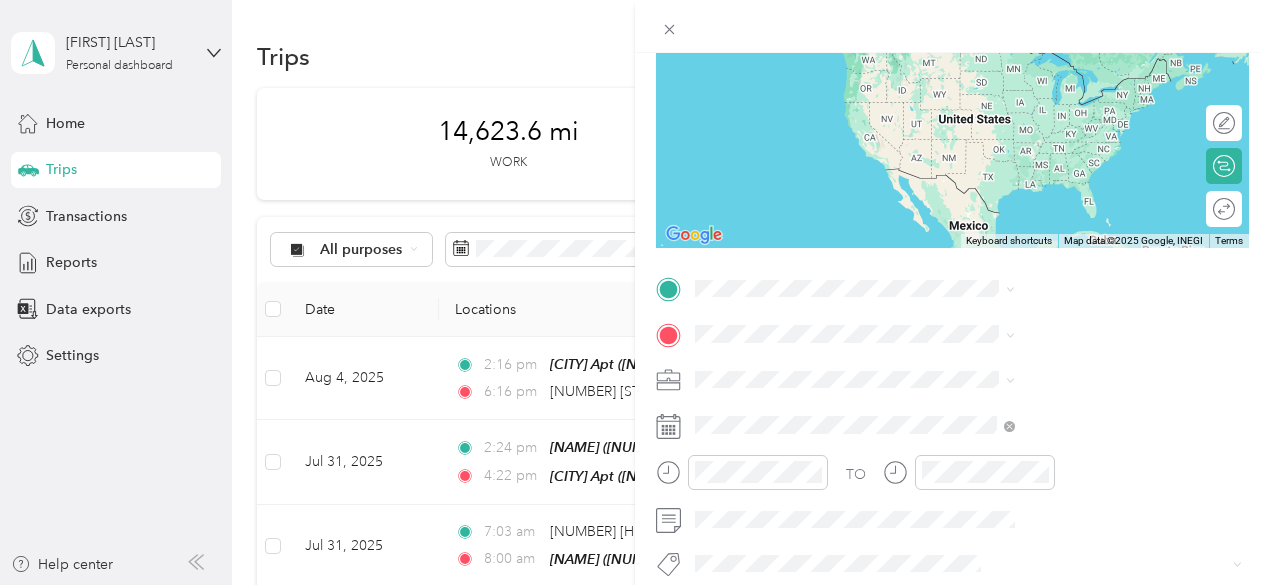 click on "[NUMBER] [STREET]
[CITY], [STATE] [POSTAL_CODE], [COUNTRY]" at bounding box center (1081, 377) 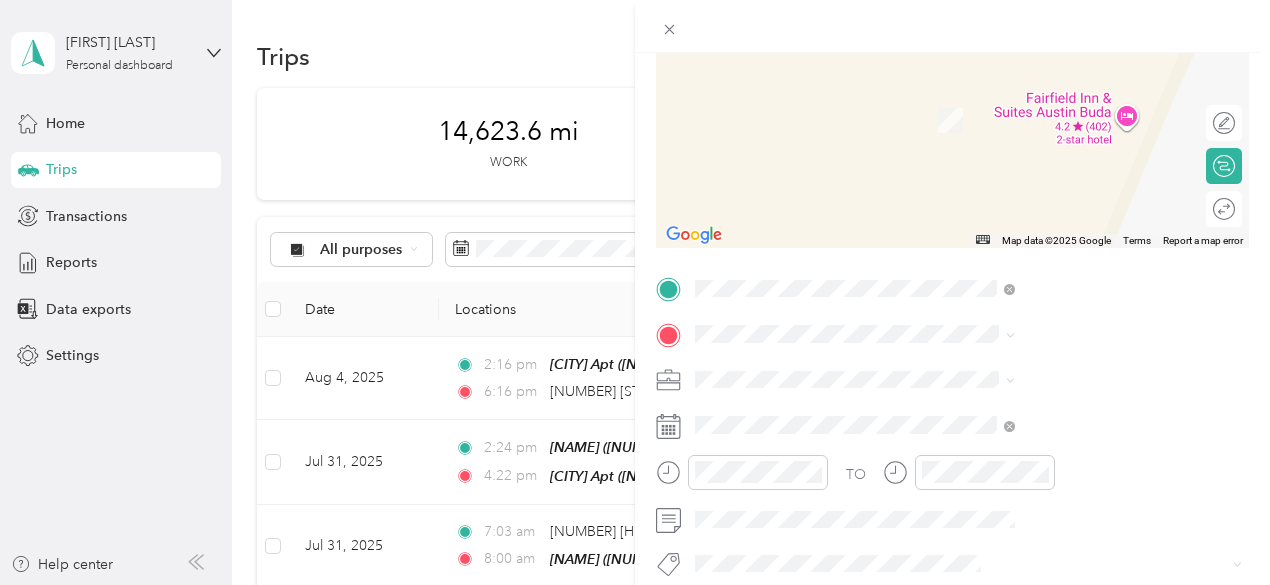 click on "TEAM [NAME] [NUMBER] [STREET], [POSTAL_CODE], [CITY], [STATE], [COUNTRY]" at bounding box center [1081, 112] 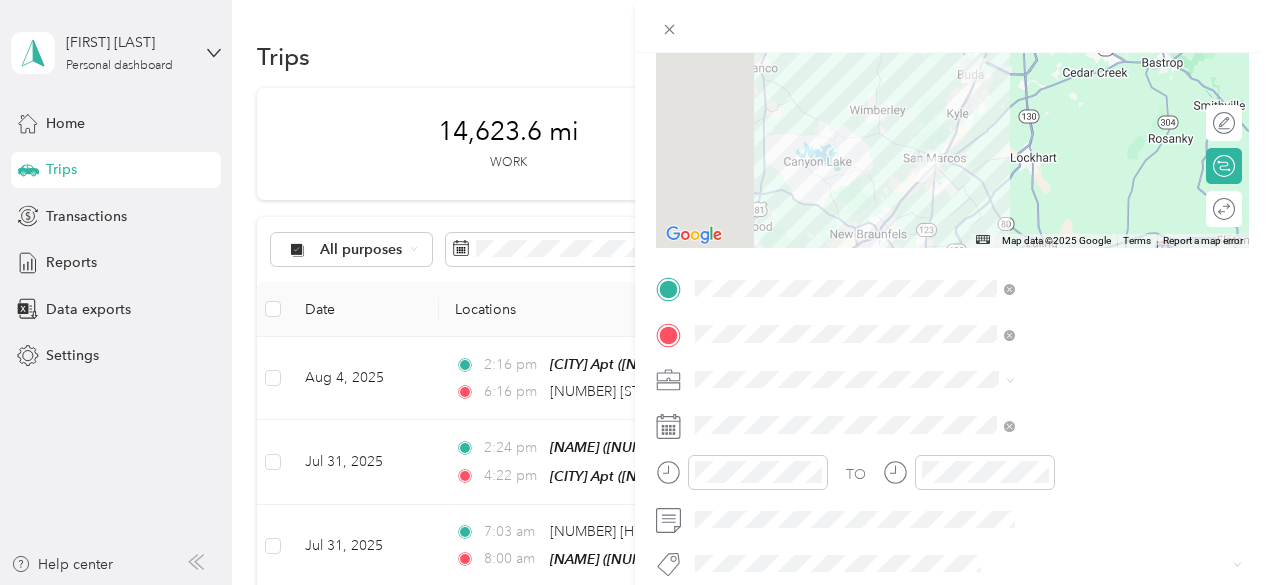scroll, scrollTop: 0, scrollLeft: 7, axis: horizontal 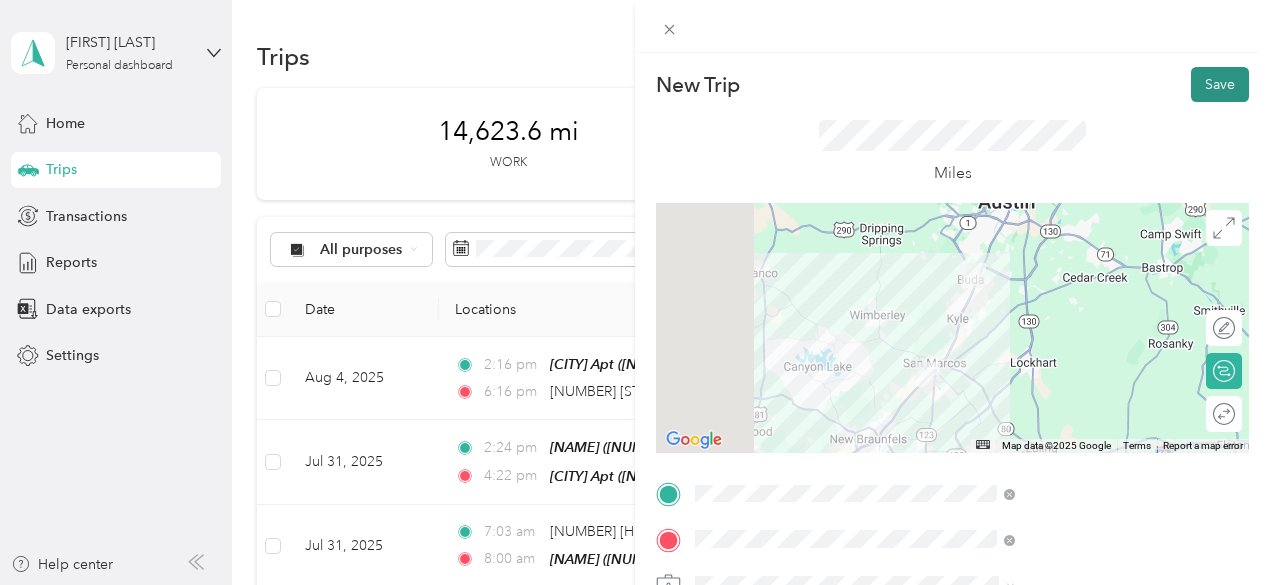 click on "Save" at bounding box center (1220, 84) 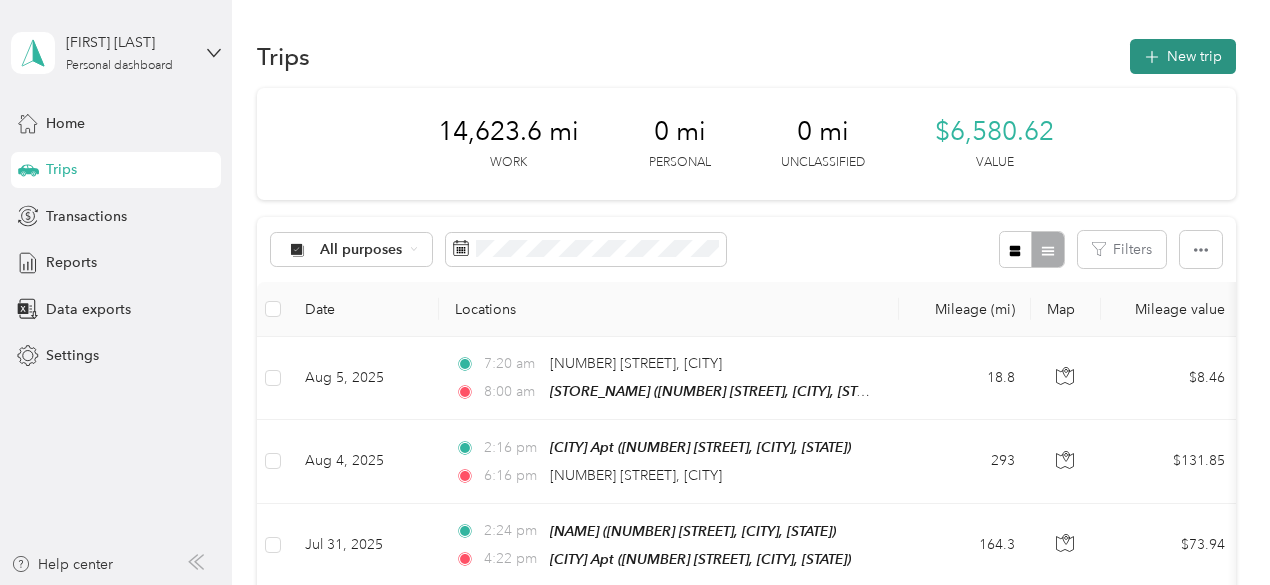 click on "New trip" at bounding box center [1183, 56] 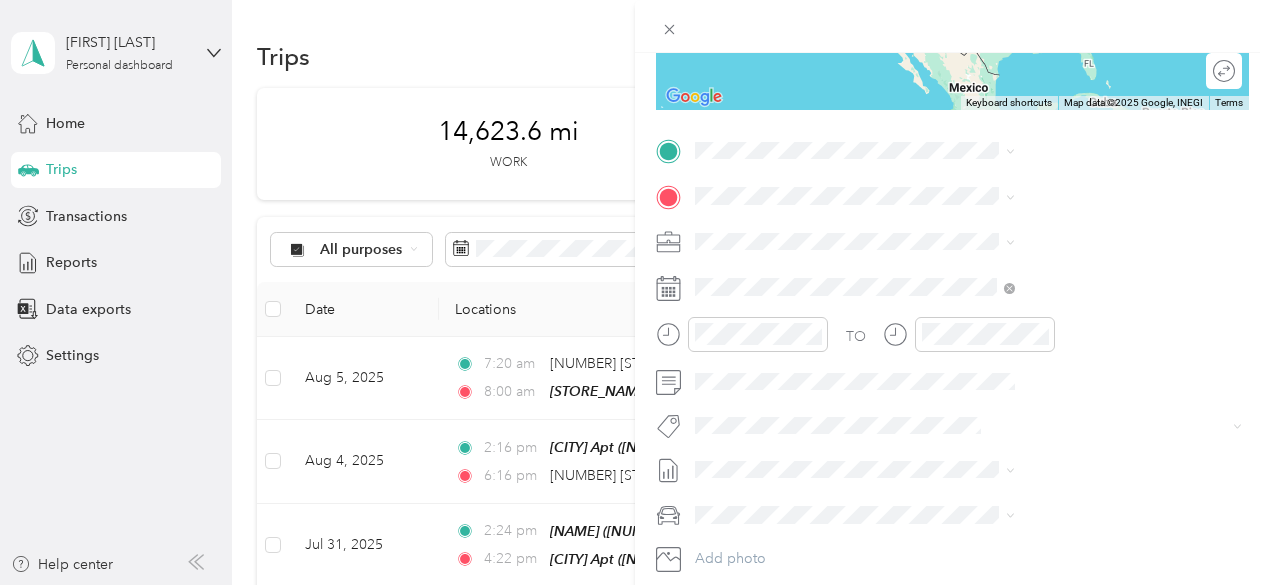 scroll, scrollTop: 345, scrollLeft: 0, axis: vertical 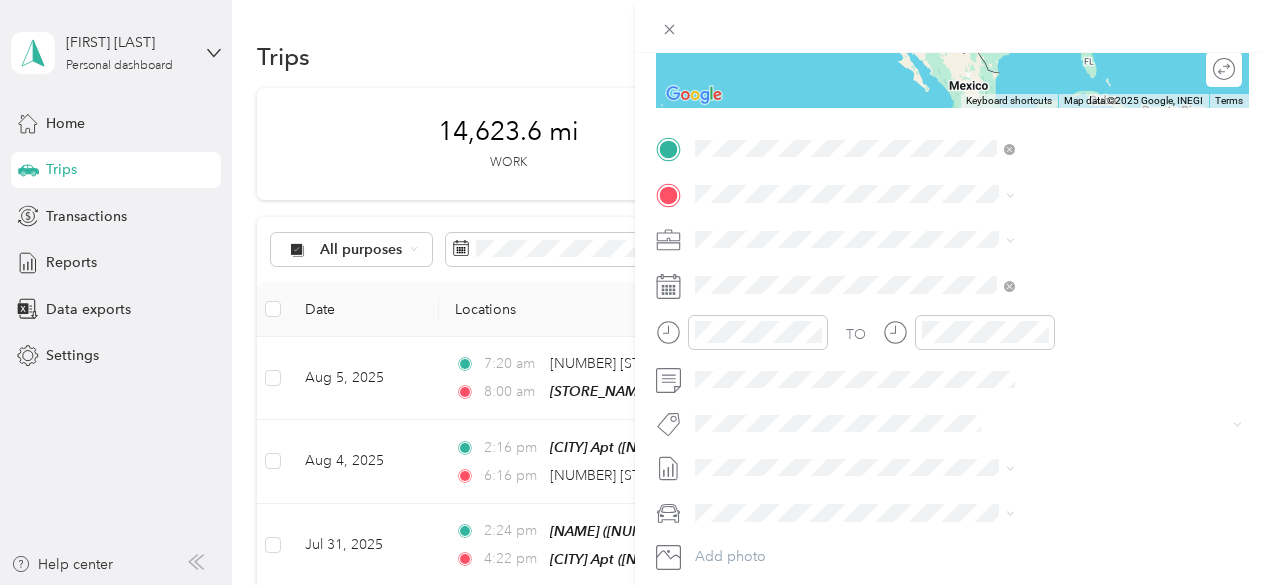 click on "TEAM [NAME] [NUMBER] [STREET], [POSTAL_CODE], [CITY], [STATE], [COUNTRY]" at bounding box center (1081, 253) 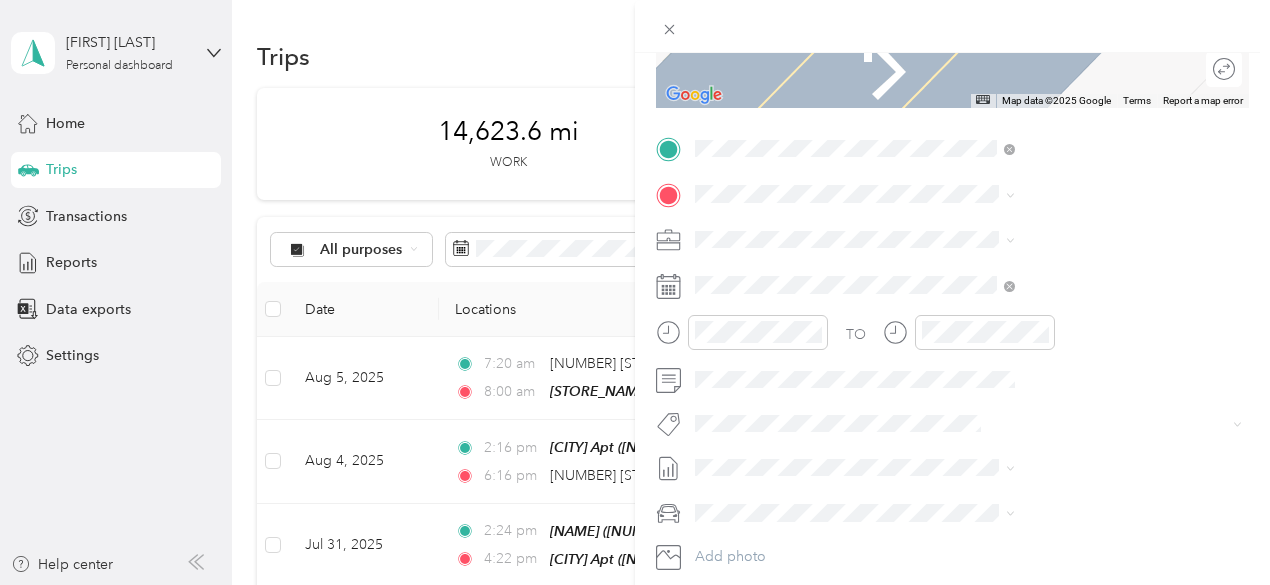 click on "[NUMBER] [STREET]
[CITY], [STATE], [COUNTRY]" at bounding box center [1032, 263] 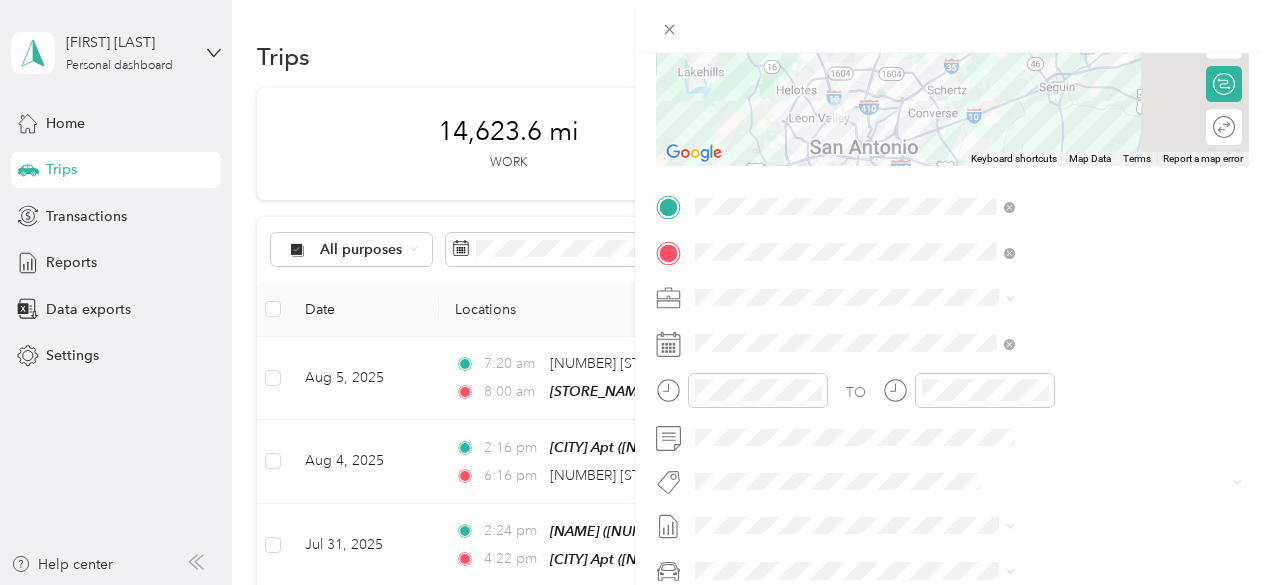 scroll, scrollTop: 285, scrollLeft: 0, axis: vertical 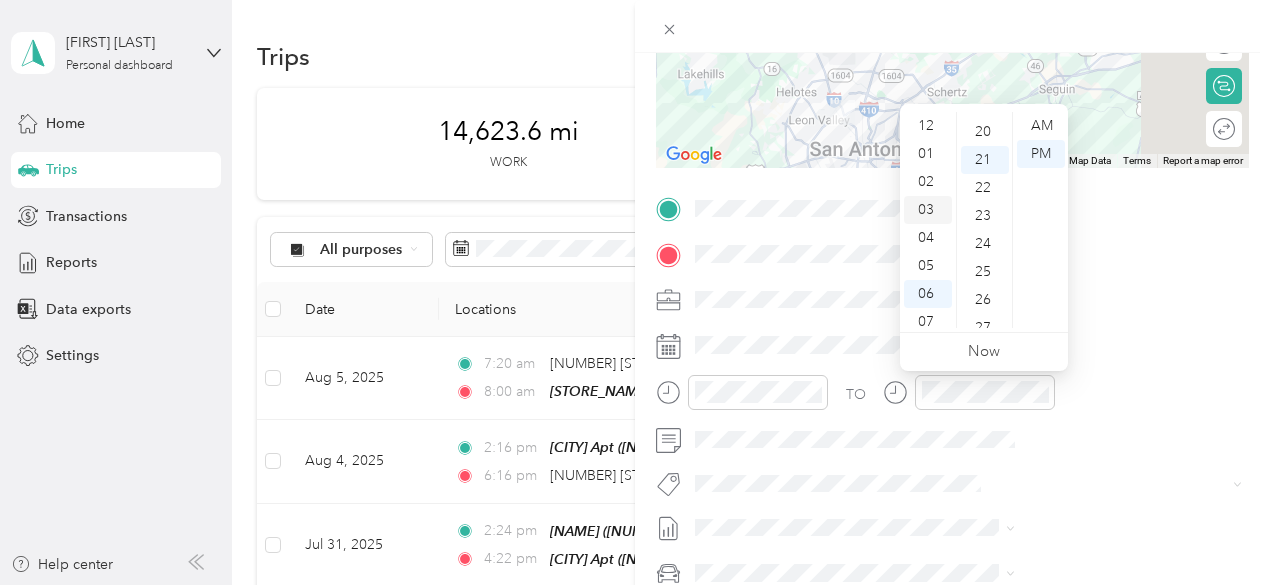 click on "03" at bounding box center (928, 210) 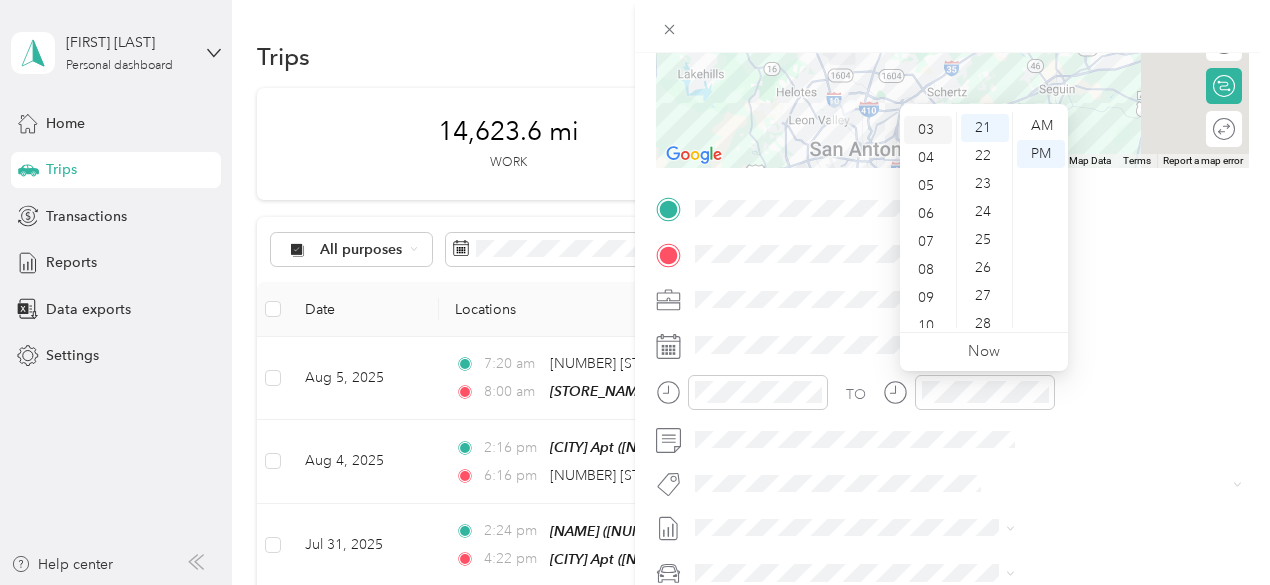 scroll, scrollTop: 84, scrollLeft: 0, axis: vertical 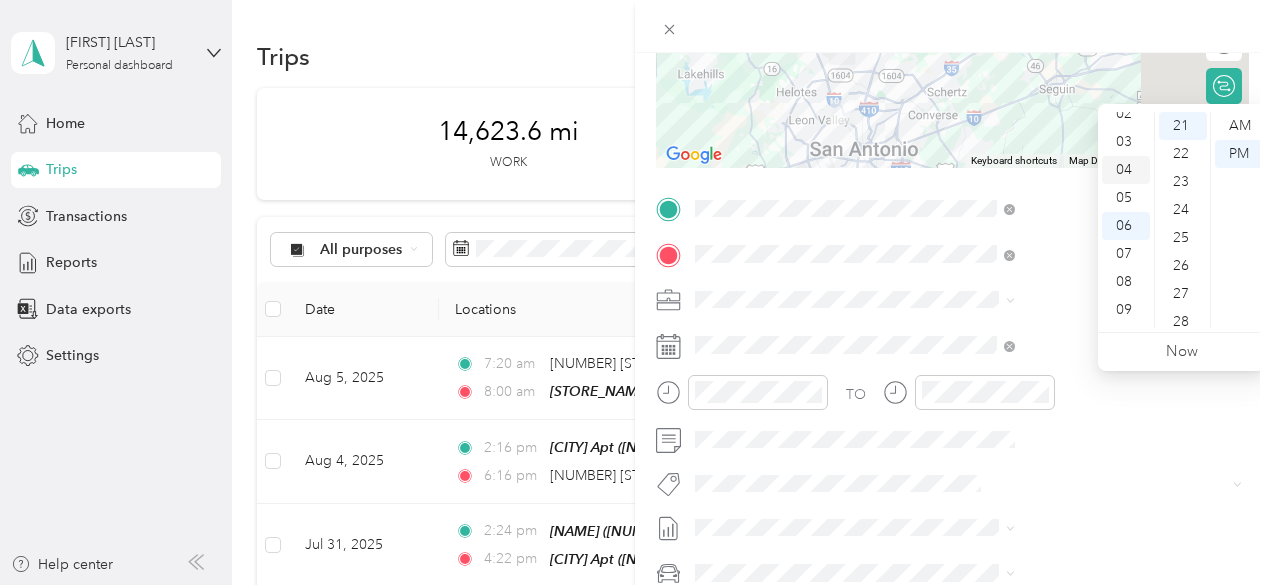 click on "04" at bounding box center [1126, 170] 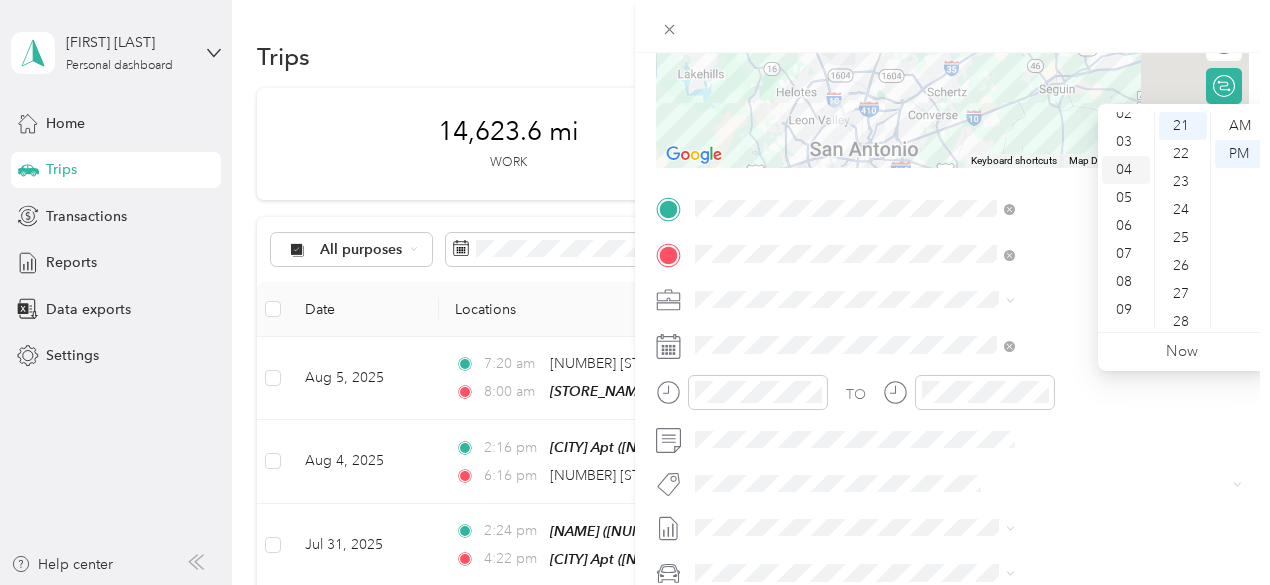 scroll, scrollTop: 112, scrollLeft: 0, axis: vertical 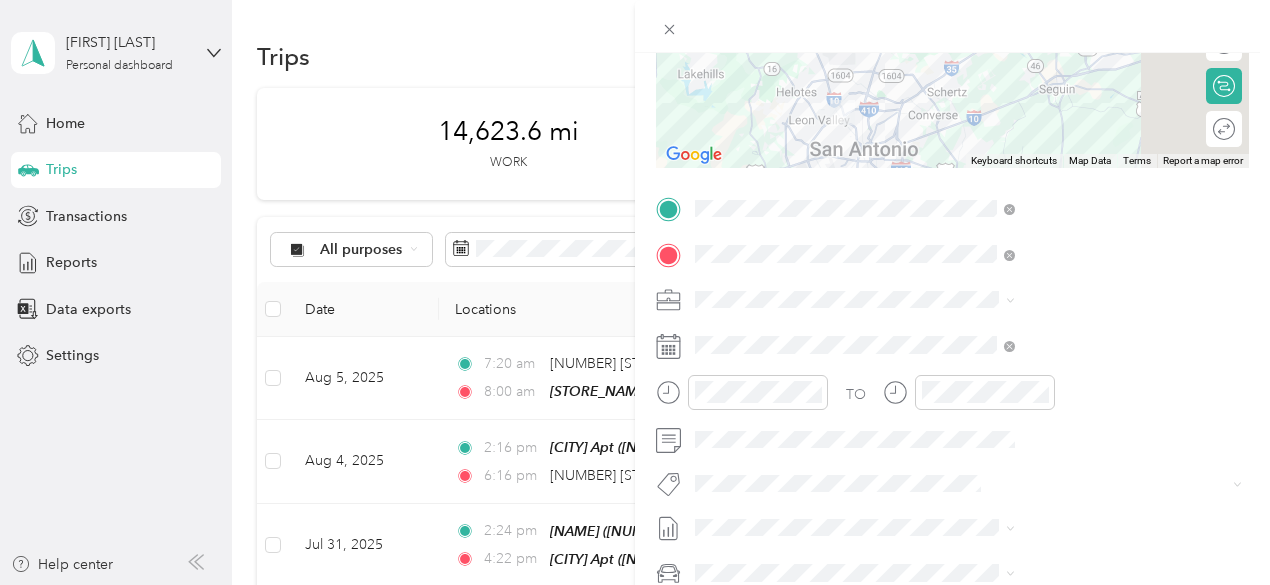 click on "New Trip Save This trip cannot be edited because it is either under review, approved, or paid. Contact your Team Manager to edit it. Miles ← Move left → Move right ↑ Move up ↓ Move down + Zoom in - Zoom out Home Jump left by 75% End Jump right by 75% Page Up Jump up by 75% Page Down Jump down by 75% Keyboard shortcuts Map Data Map data ©2025 Google, INEGI Map data ©2025 Google, INEGI 20 km  Click to toggle between metric and imperial units Terms Report a map error Edit route Calculate route Round trip TO Add photo" at bounding box center [952, 229] 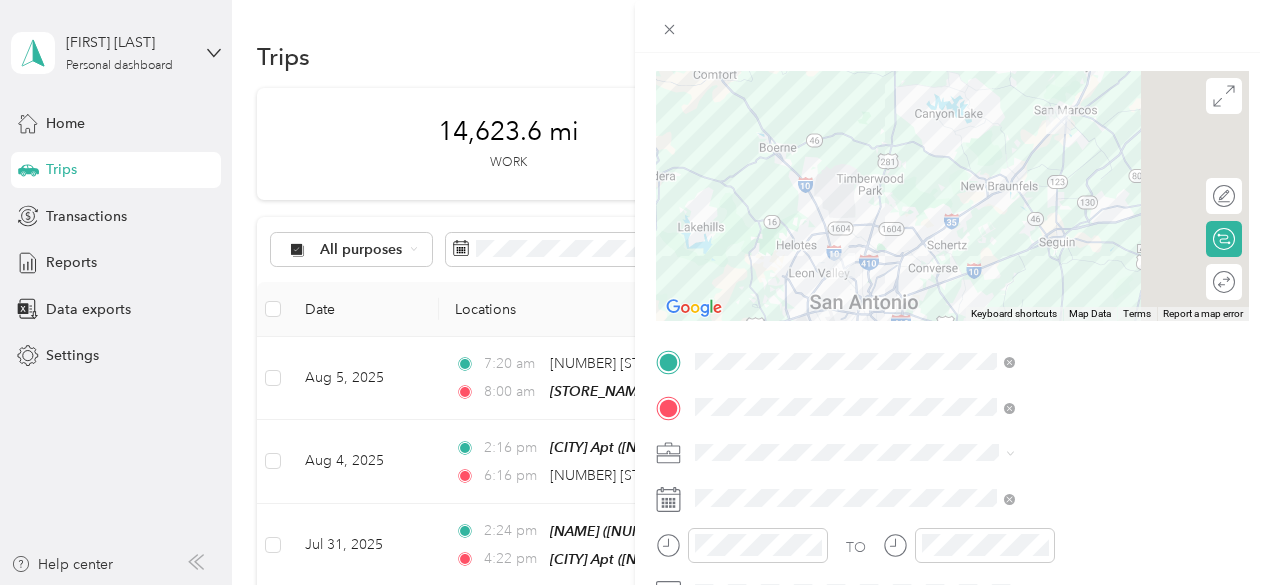 scroll, scrollTop: 0, scrollLeft: 0, axis: both 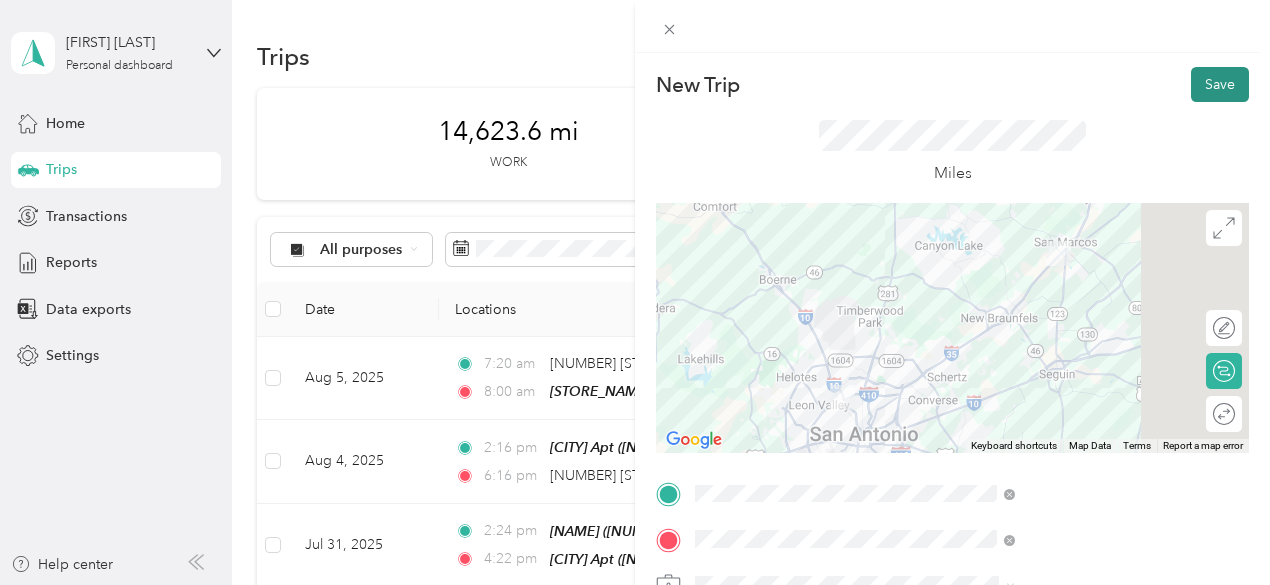 click on "Save" at bounding box center [1220, 84] 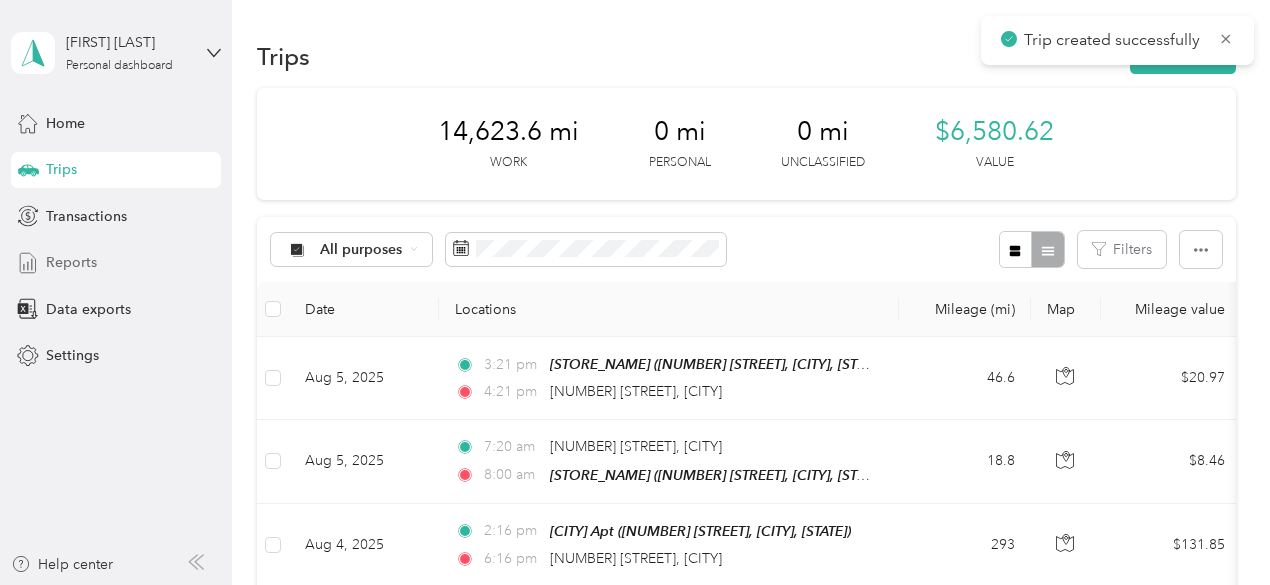 click on "Reports" at bounding box center [71, 262] 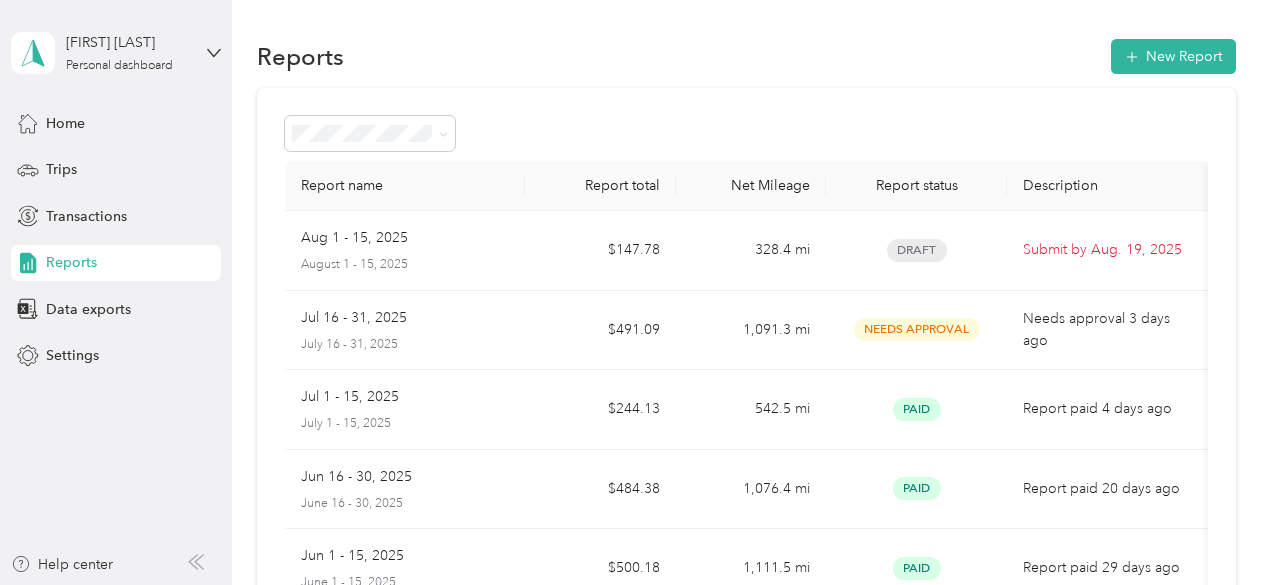 click on "Reports New Report Report name Report total Net Mileage Report status Description           [DATE] [DATE] $[PRICE] [DISTANCE] Draft Submit  by   [DATE] [DATE] [DATE] $[PRICE] [DISTANCE] Needs Approval Needs approval [TIME] [DATE] [DATE] $[PRICE] [DISTANCE] Paid Report paid [TIME] [DATE] [DATE] $[PRICE] [DISTANCE] Paid Report paid [TIME] [DATE] [DATE] $[PRICE] [DISTANCE] Paid Report paid [TIME] [DATE] [DATE] $[PRICE] [DISTANCE] Paid Report paid [TIME] [DATE] [DATE] $[PRICE] [DISTANCE] Paid Report paid [TIME] [DATE] [DATE] $[PRICE] [DISTANCE] Paid Report paid [TIME] [DATE] [DATE] $[PRICE] [DISTANCE] Paid Report paid [TIME] Showing  [NUMBER]  out of   [NUMBER] Load more" at bounding box center [746, 599] 